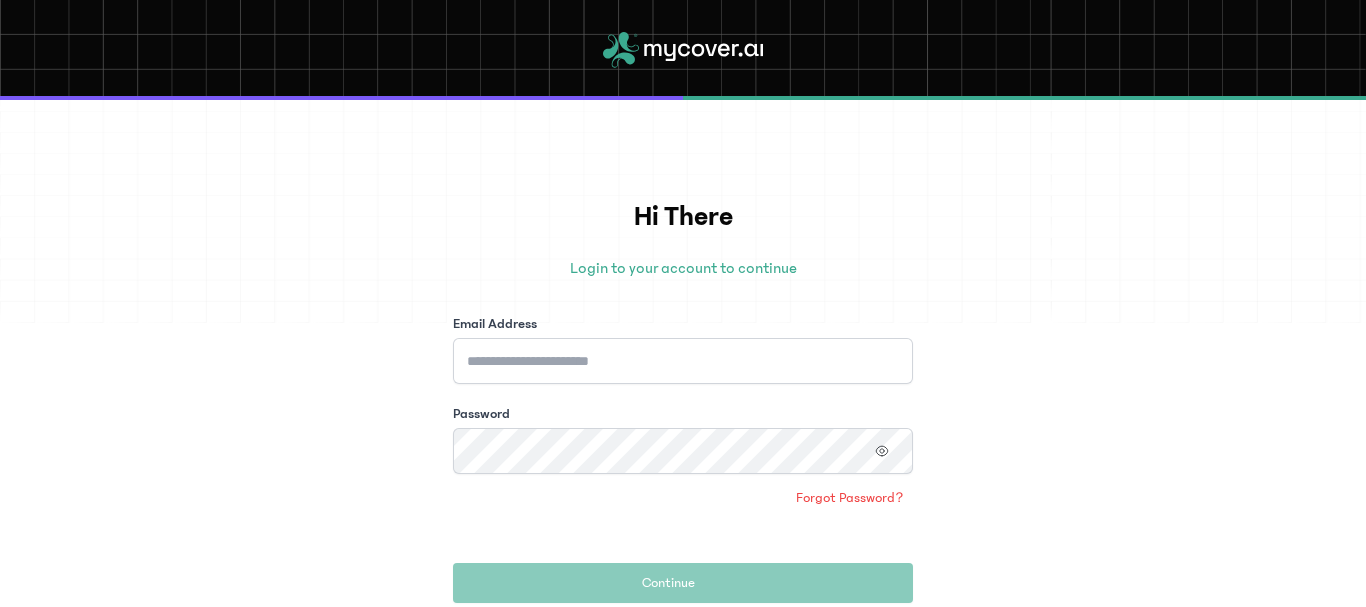 scroll, scrollTop: 0, scrollLeft: 0, axis: both 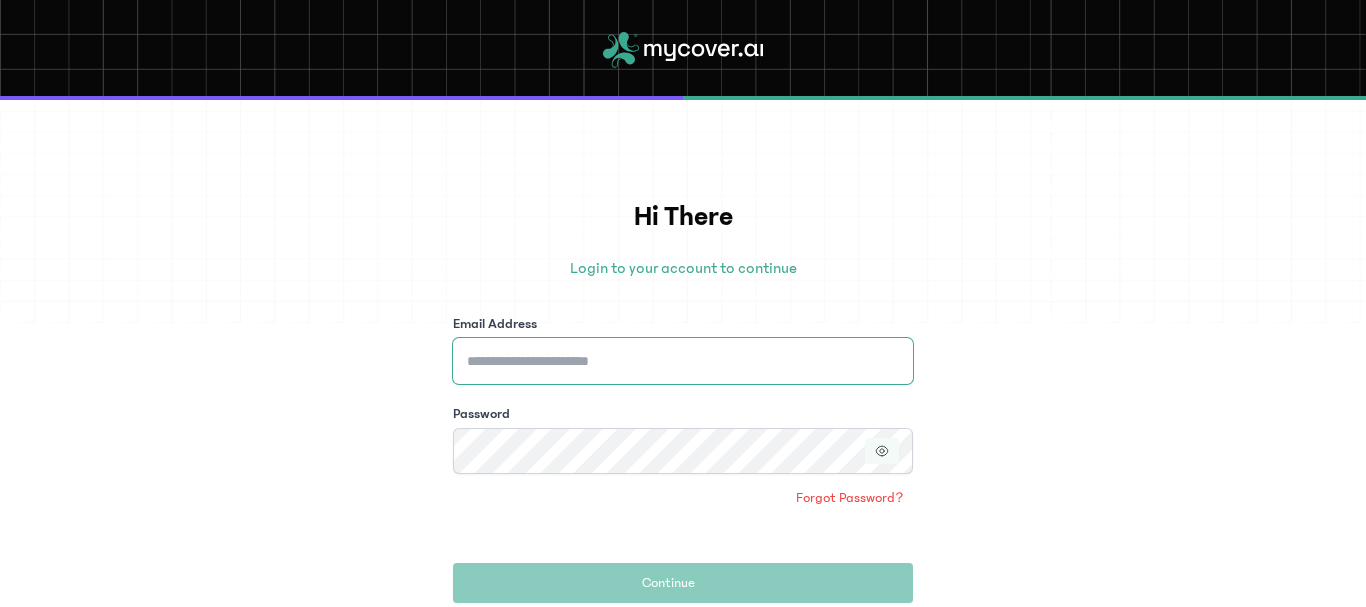 type on "**********" 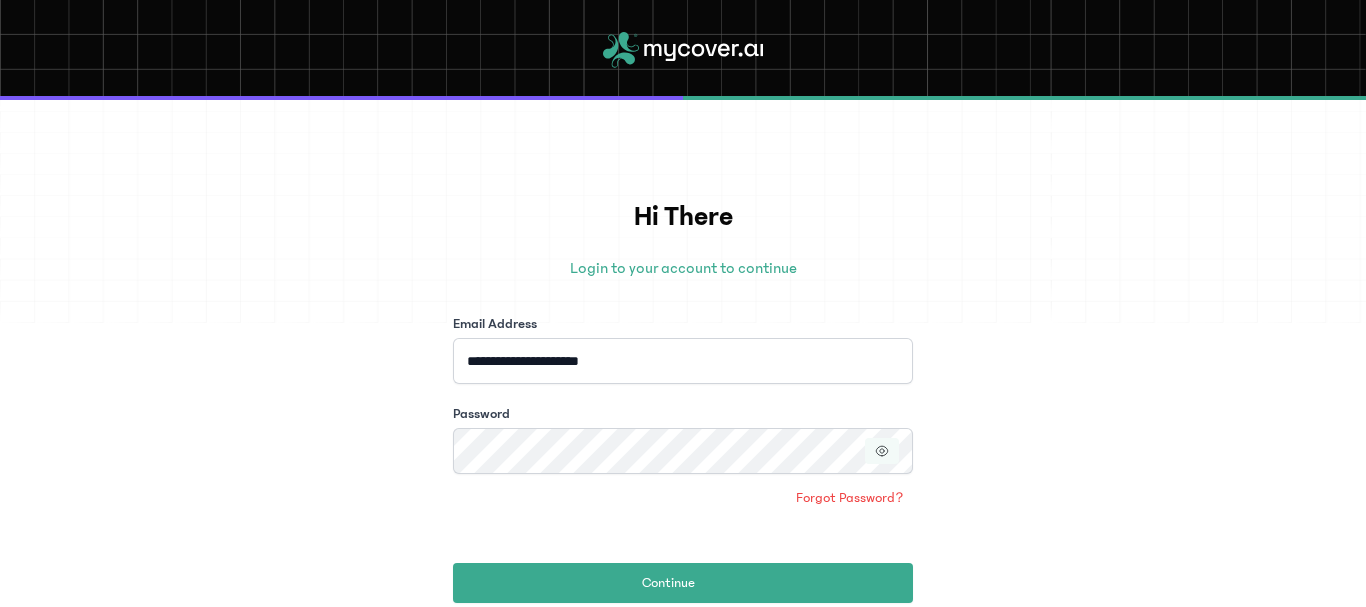 click 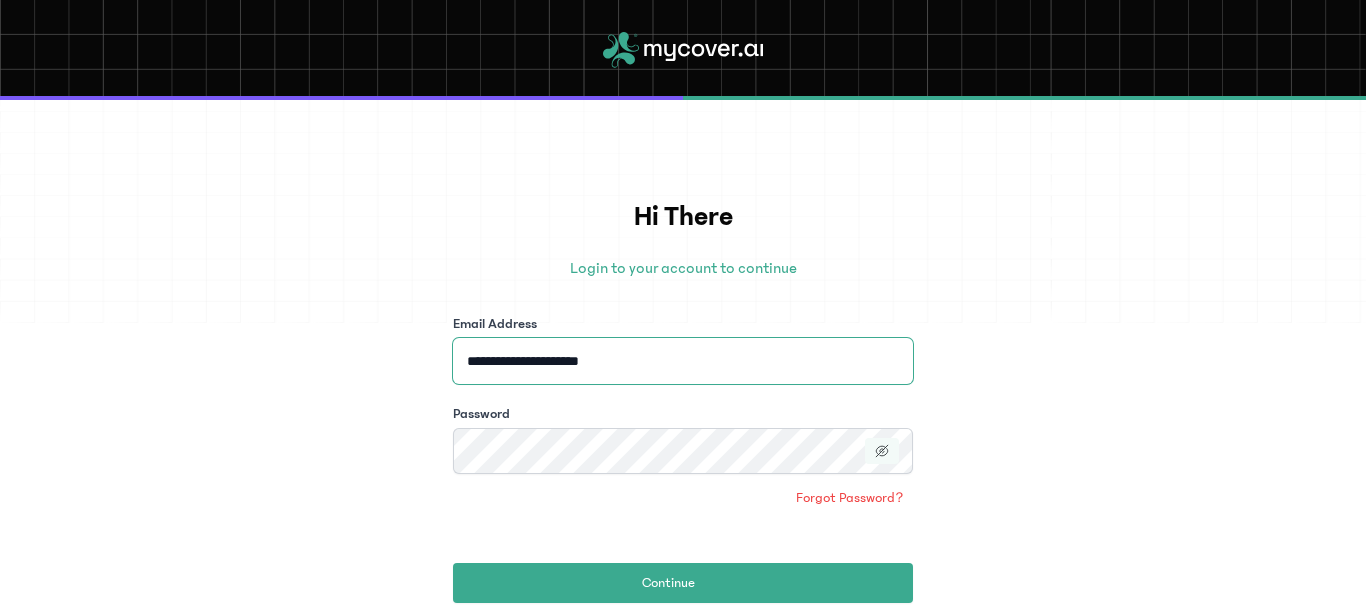 click on "**********" at bounding box center (683, 361) 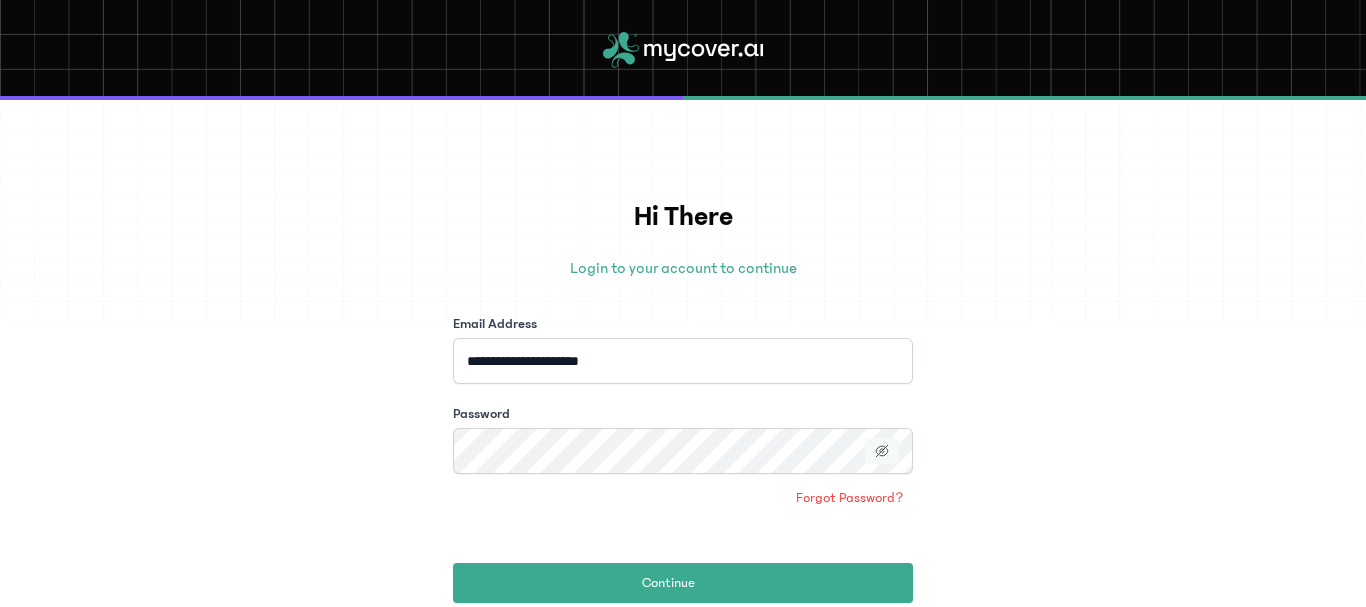 click on "**********" at bounding box center (683, 353) 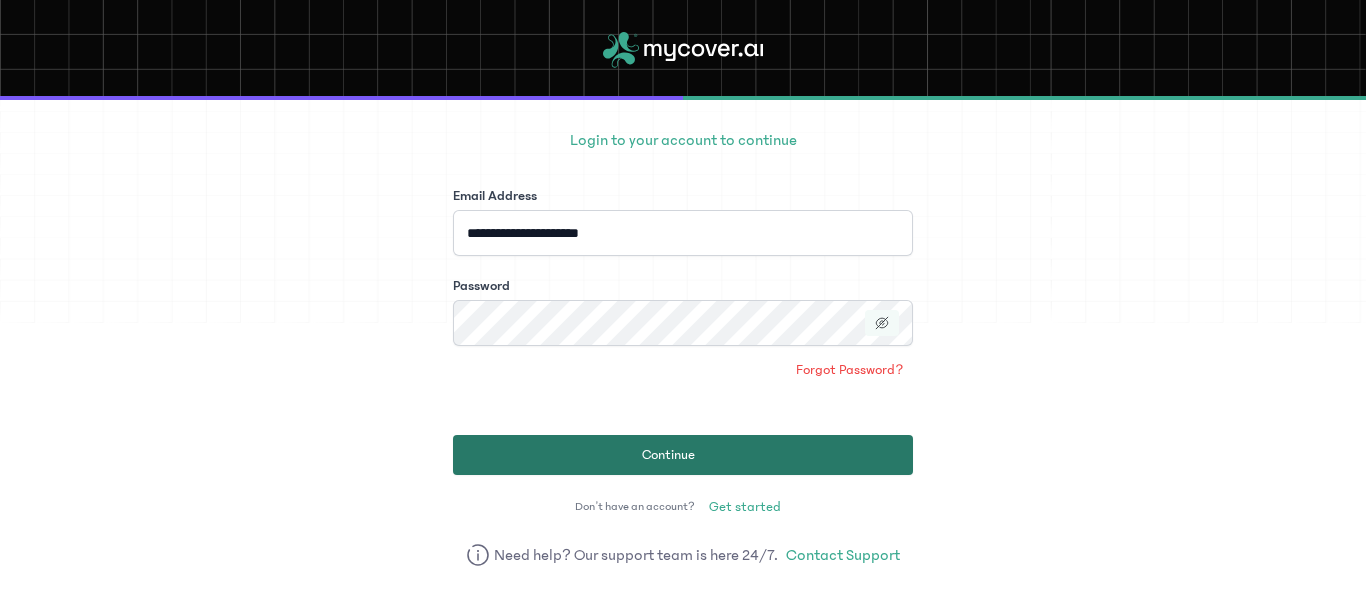 click on "Continue" 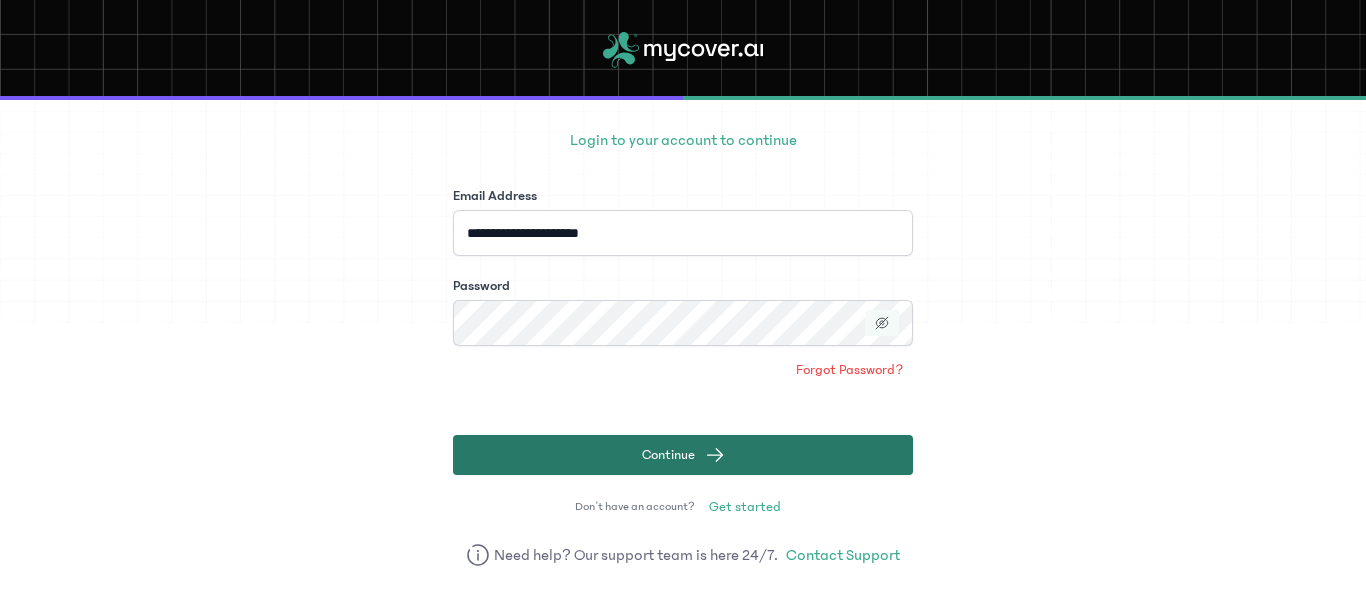 click on "Continue" 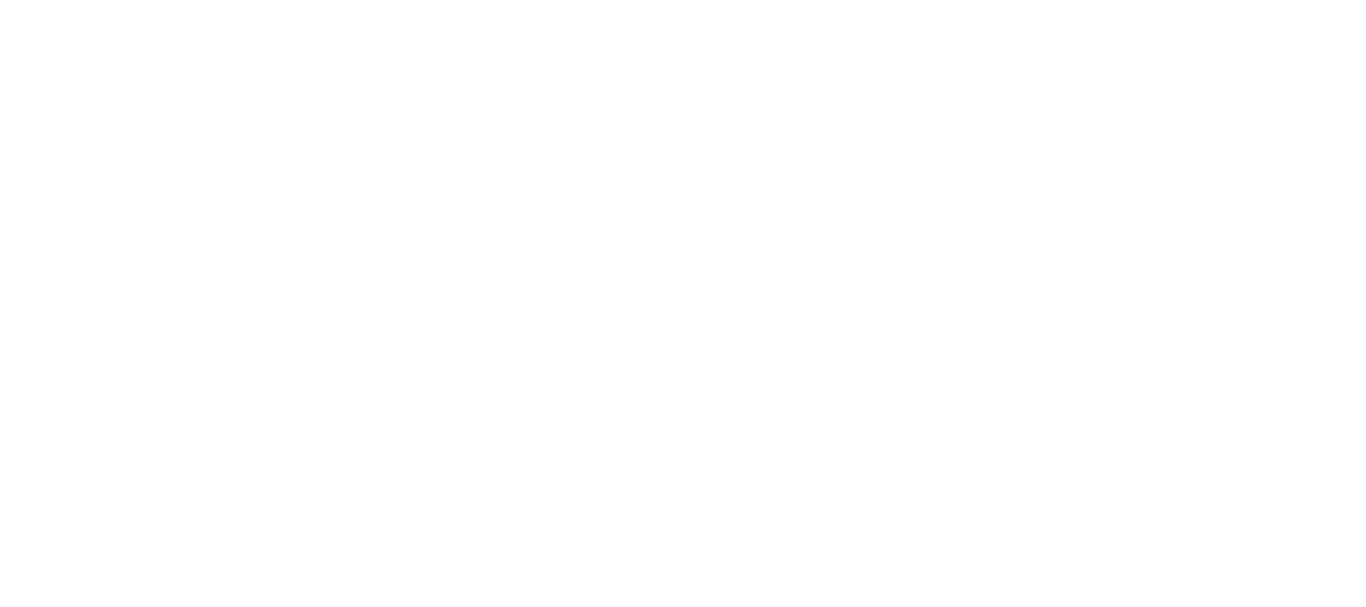scroll, scrollTop: 0, scrollLeft: 0, axis: both 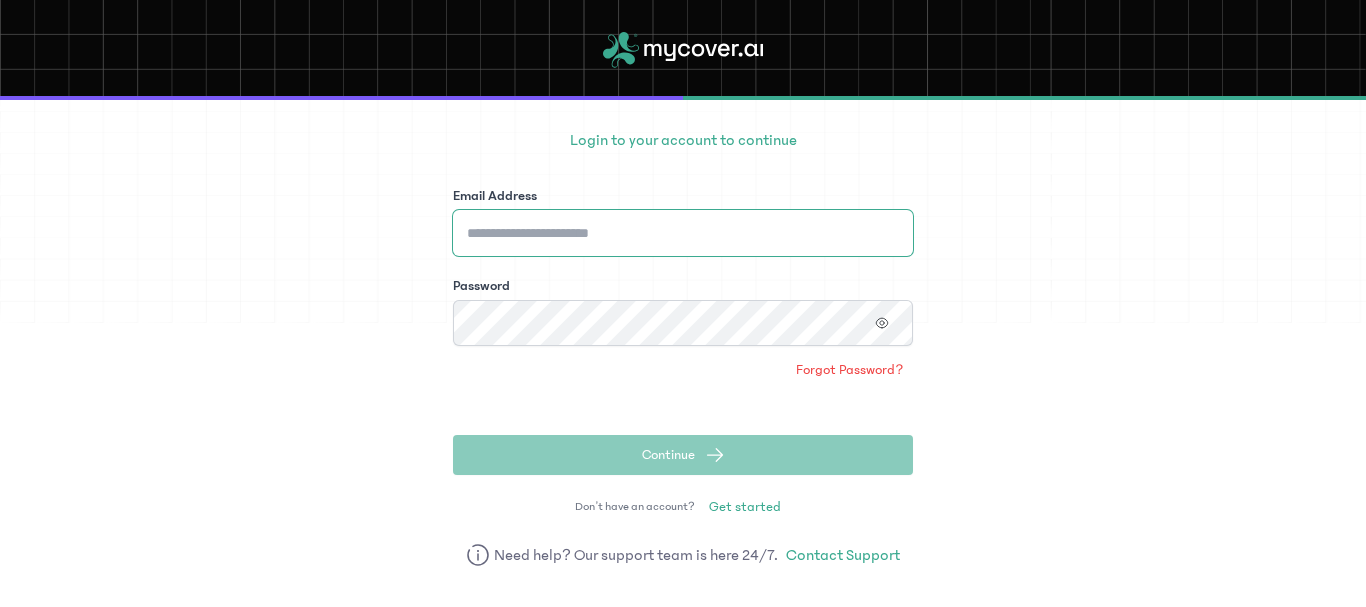 type on "**********" 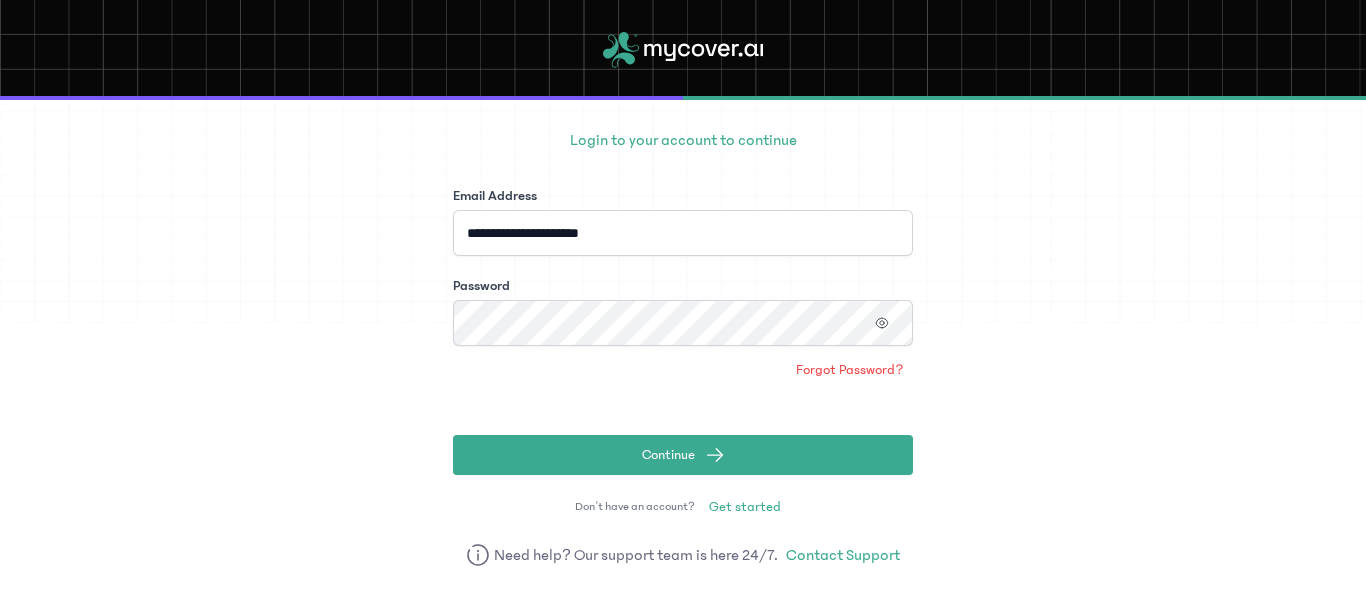 click on "**********" at bounding box center (683, 353) 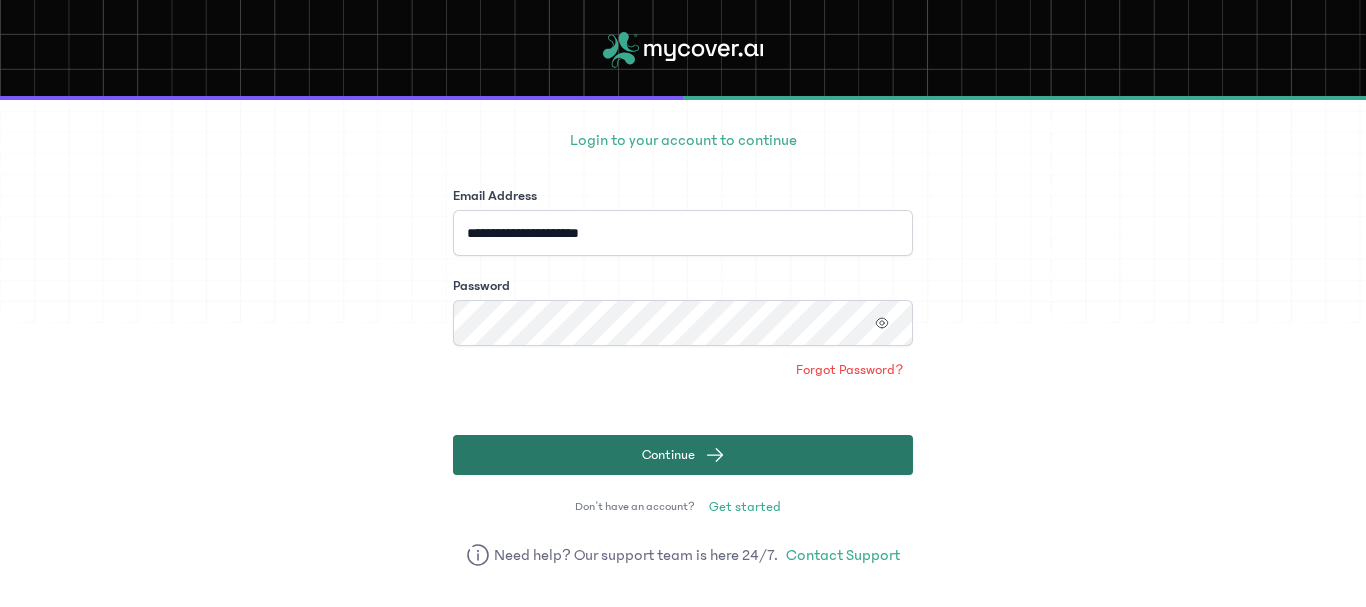 click on "Continue" 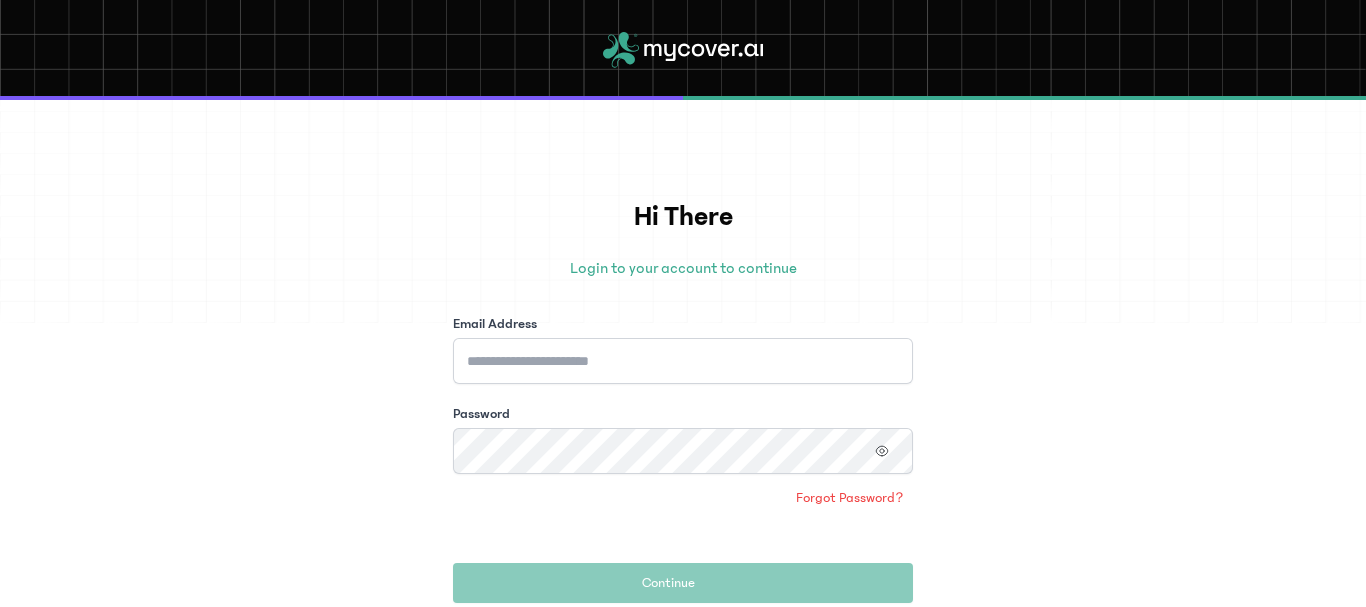 scroll, scrollTop: 0, scrollLeft: 0, axis: both 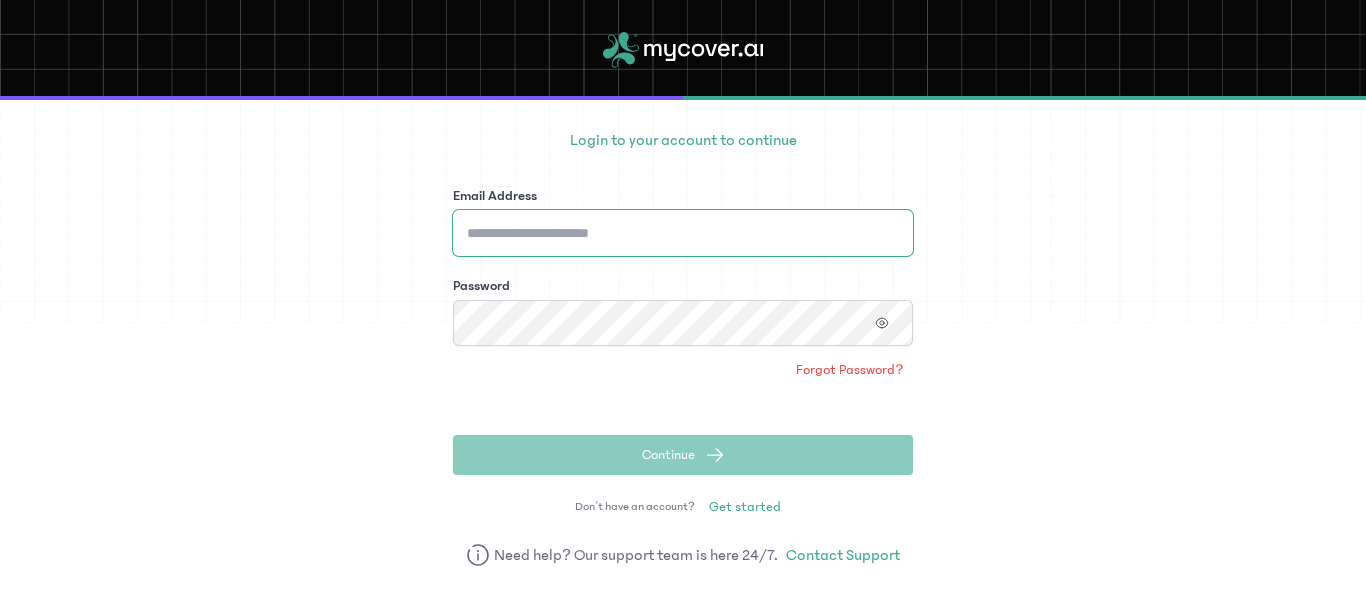 type on "**********" 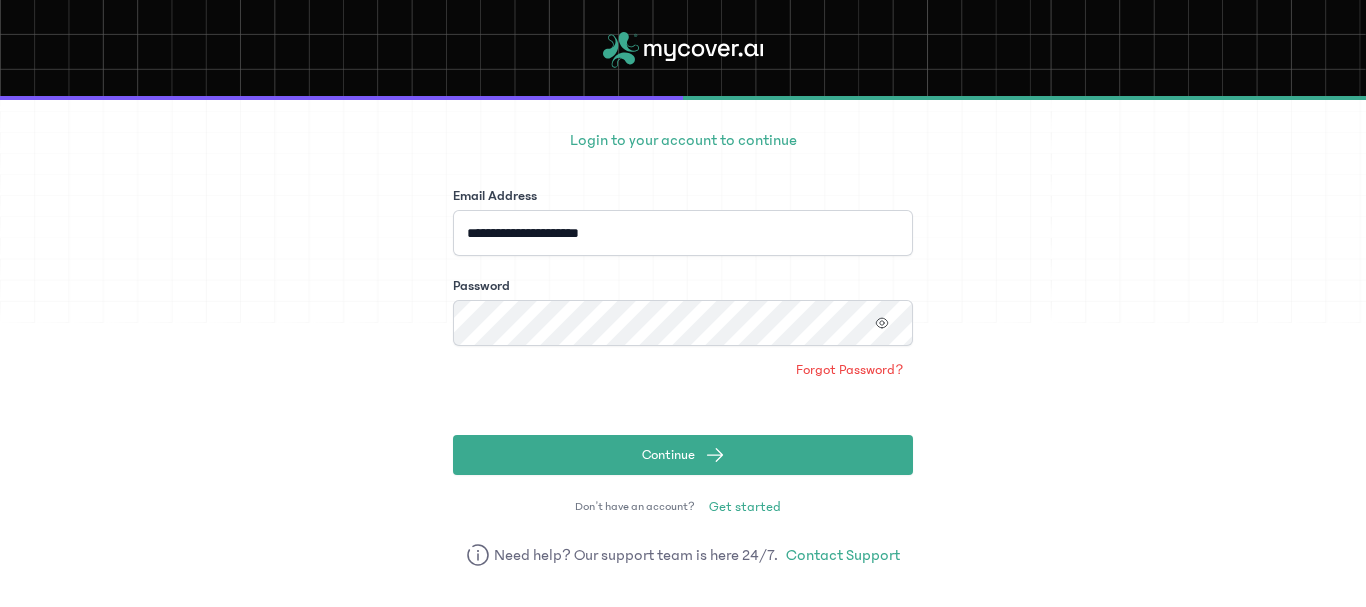 click on "**********" at bounding box center [683, 330] 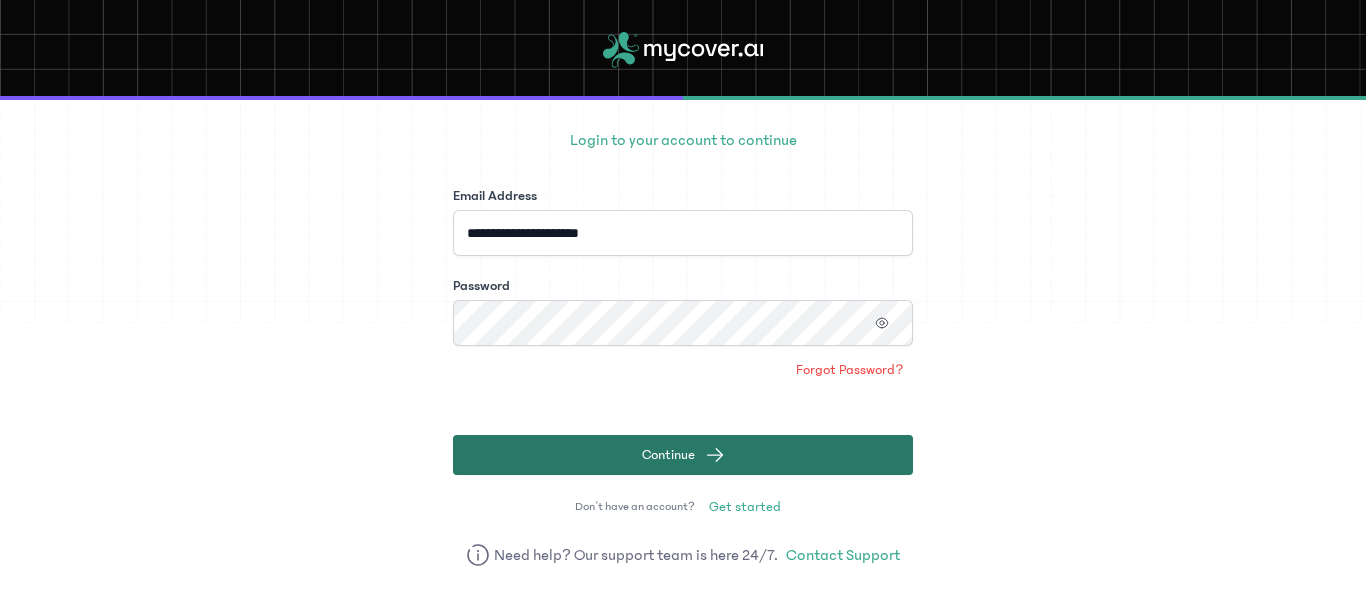 click on "Continue" 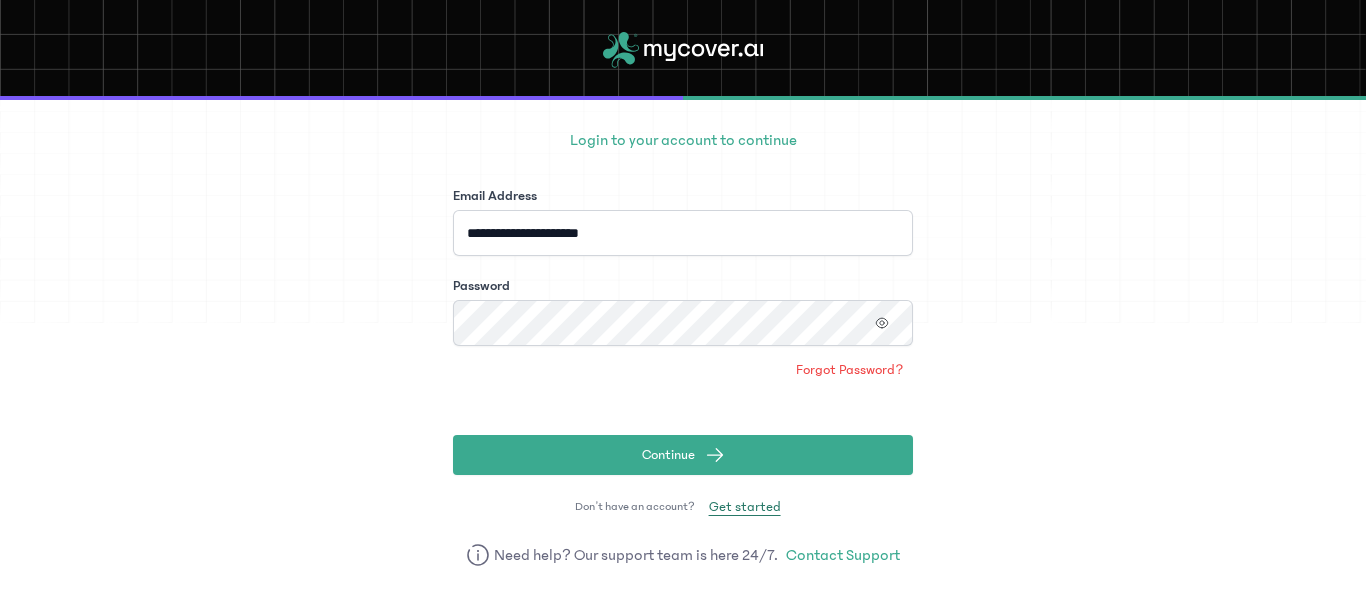 click on "Get started" at bounding box center [745, 507] 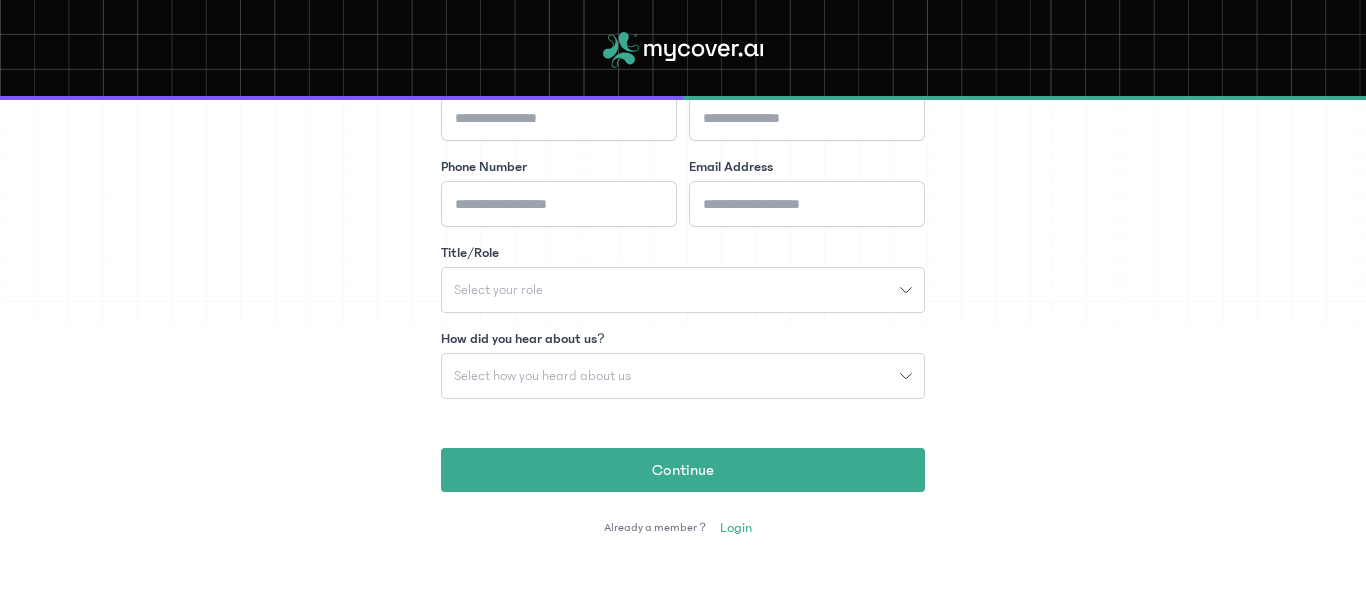 scroll, scrollTop: 400, scrollLeft: 0, axis: vertical 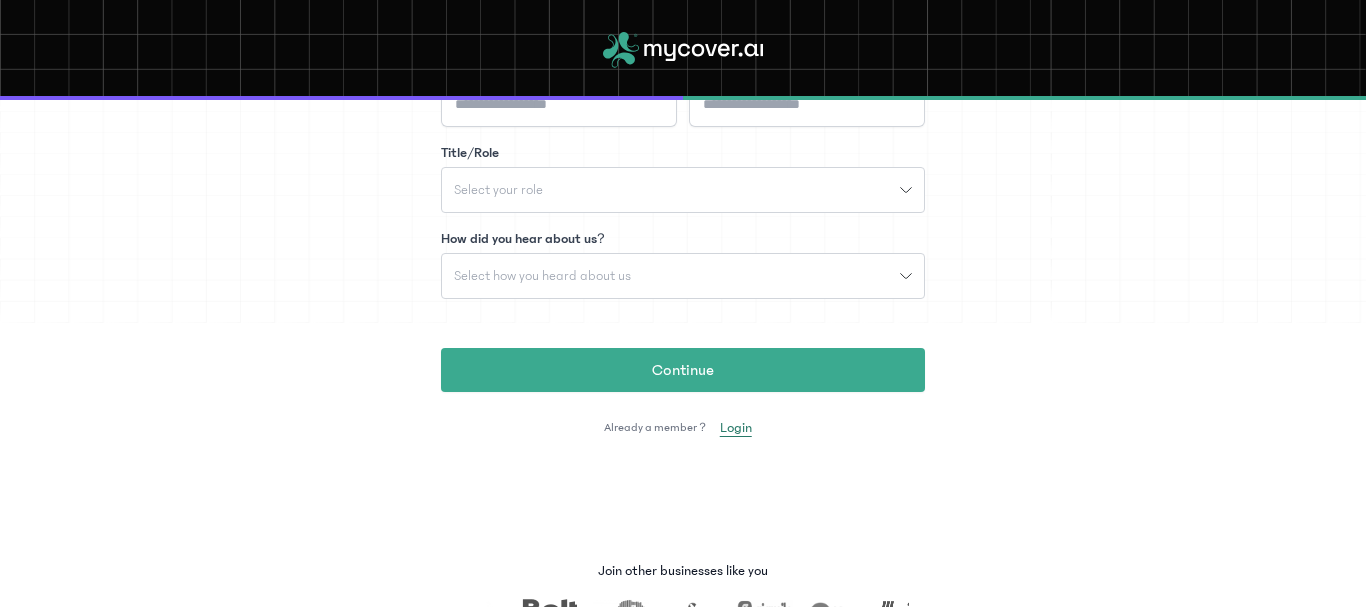 click on "Login" 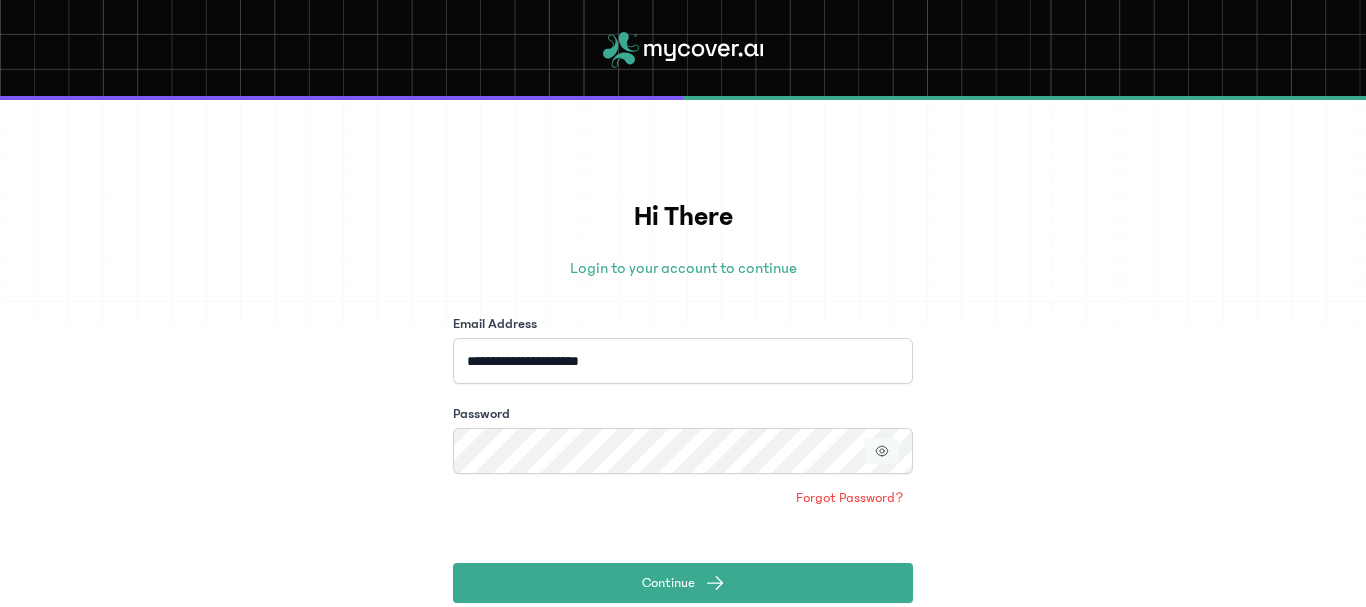 click 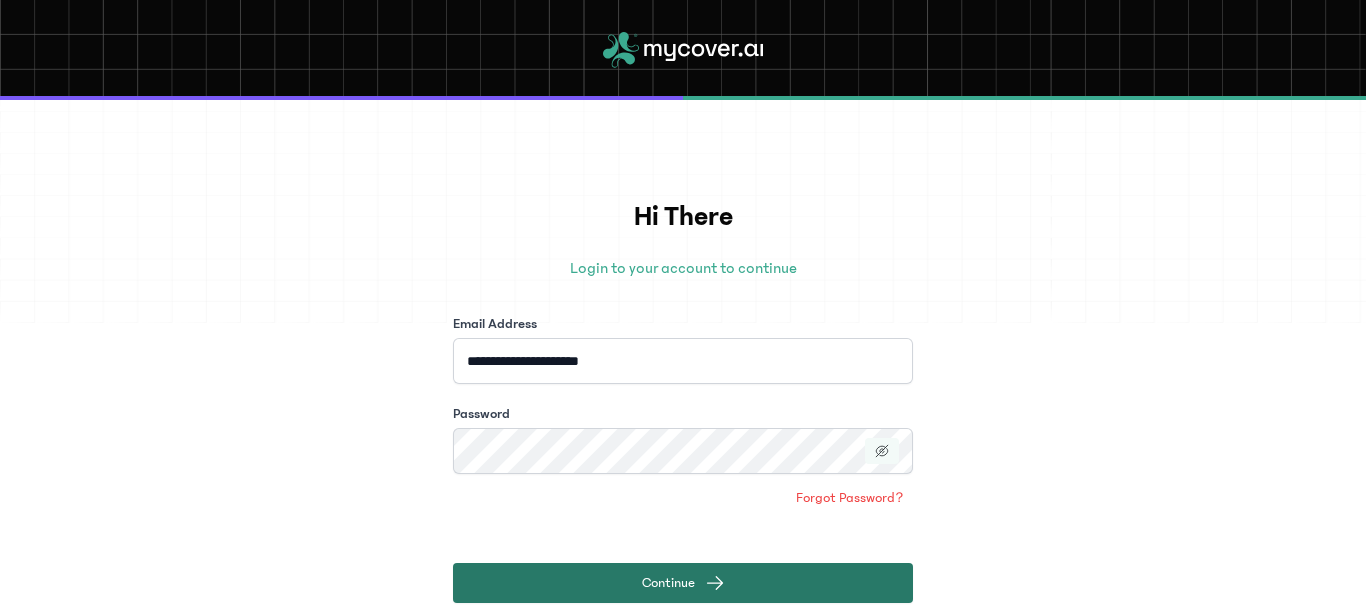 click on "Continue" 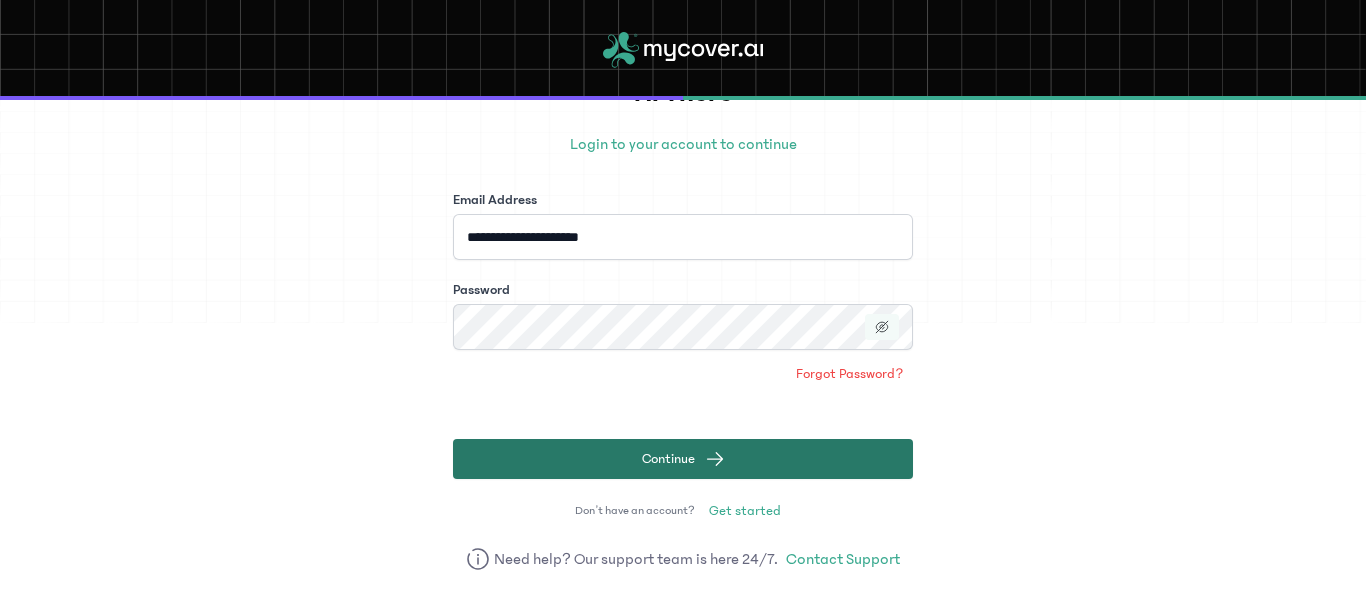 scroll, scrollTop: 128, scrollLeft: 0, axis: vertical 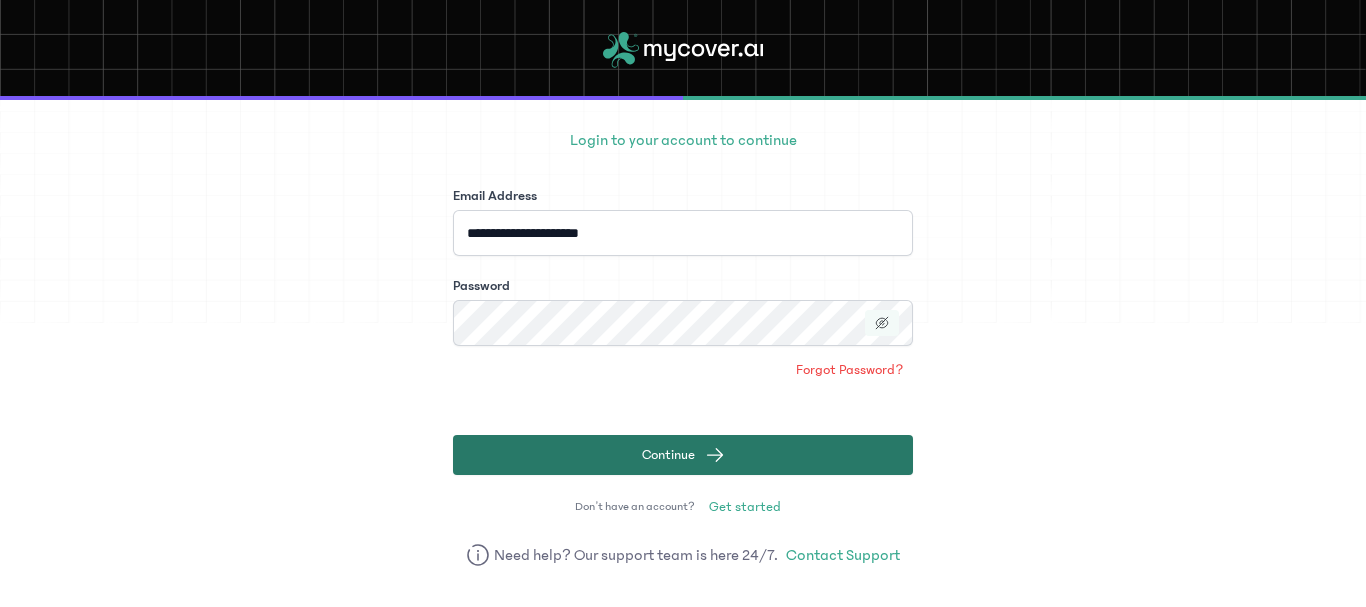 click on "Continue" 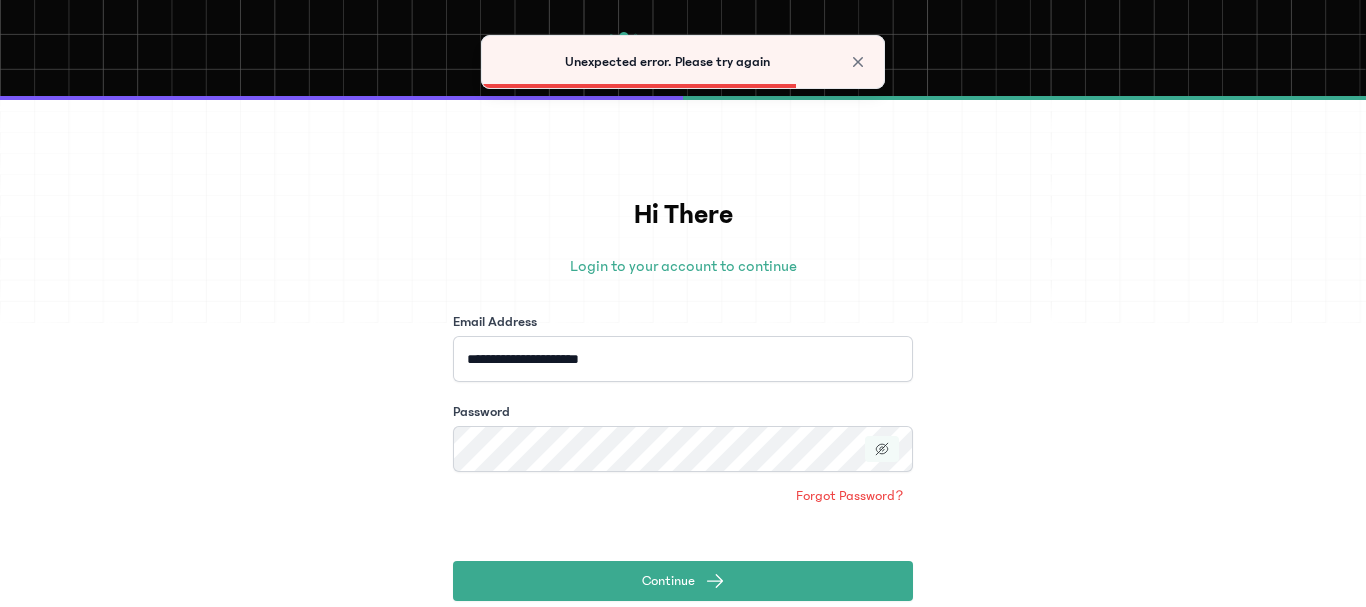 scroll, scrollTop: 0, scrollLeft: 0, axis: both 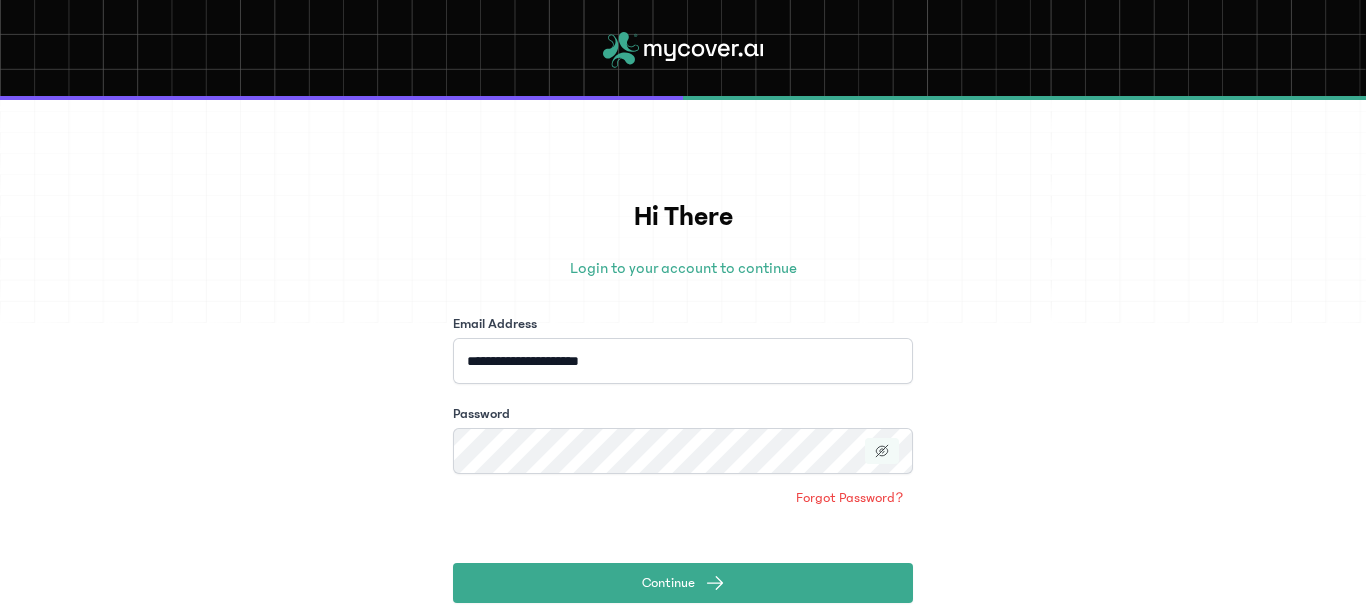 click 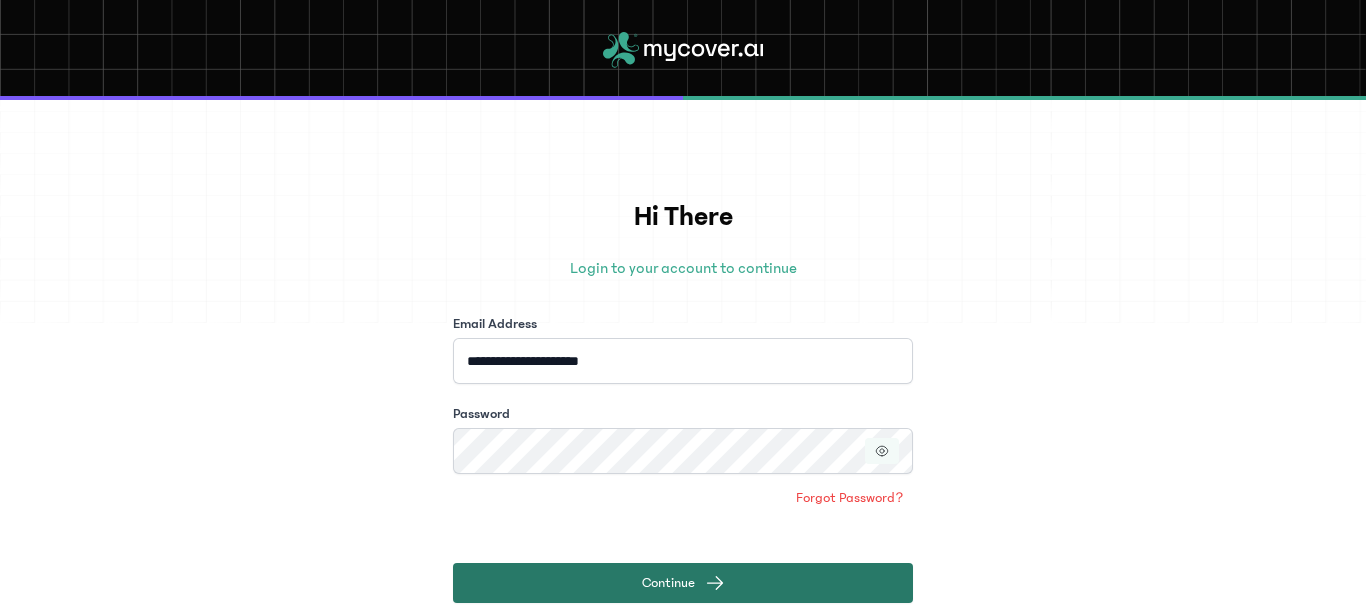 click on "Continue" 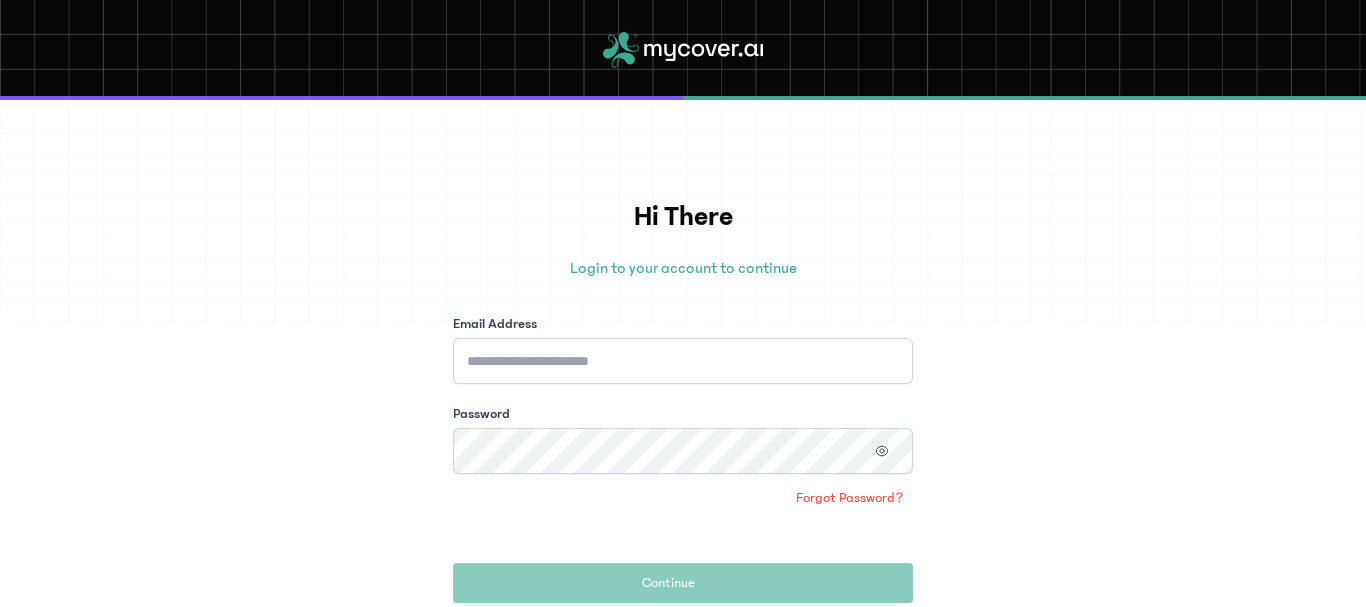 scroll, scrollTop: 0, scrollLeft: 0, axis: both 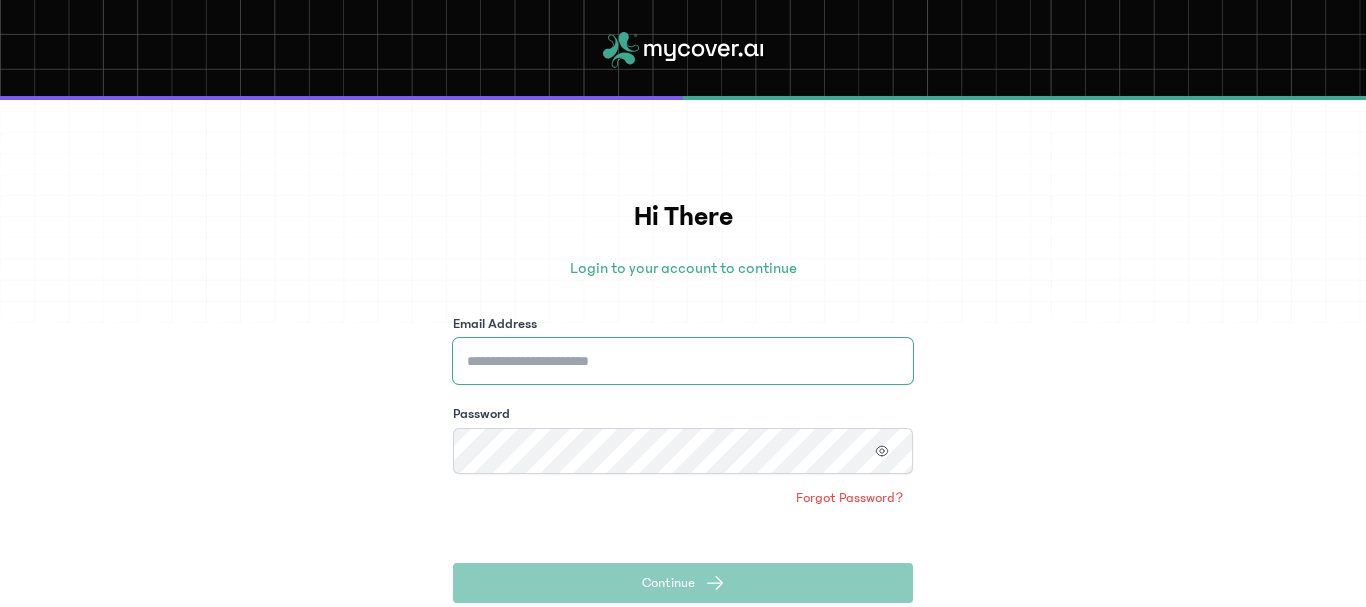 type on "**********" 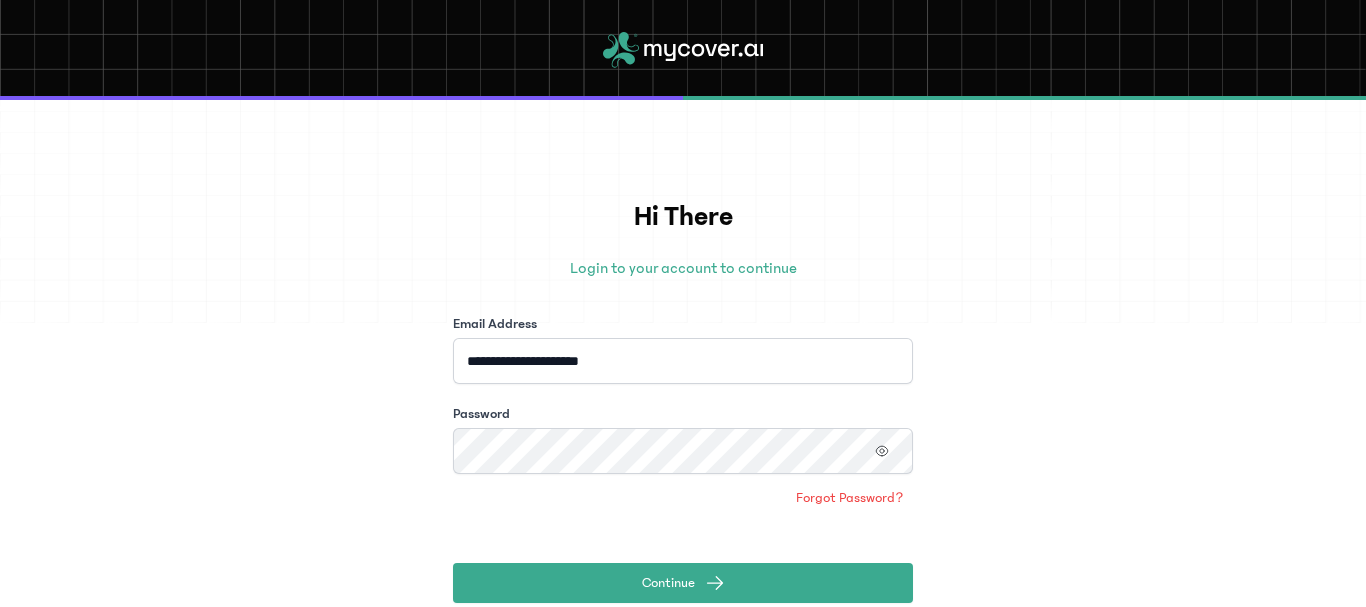 click on "**********" at bounding box center (683, 458) 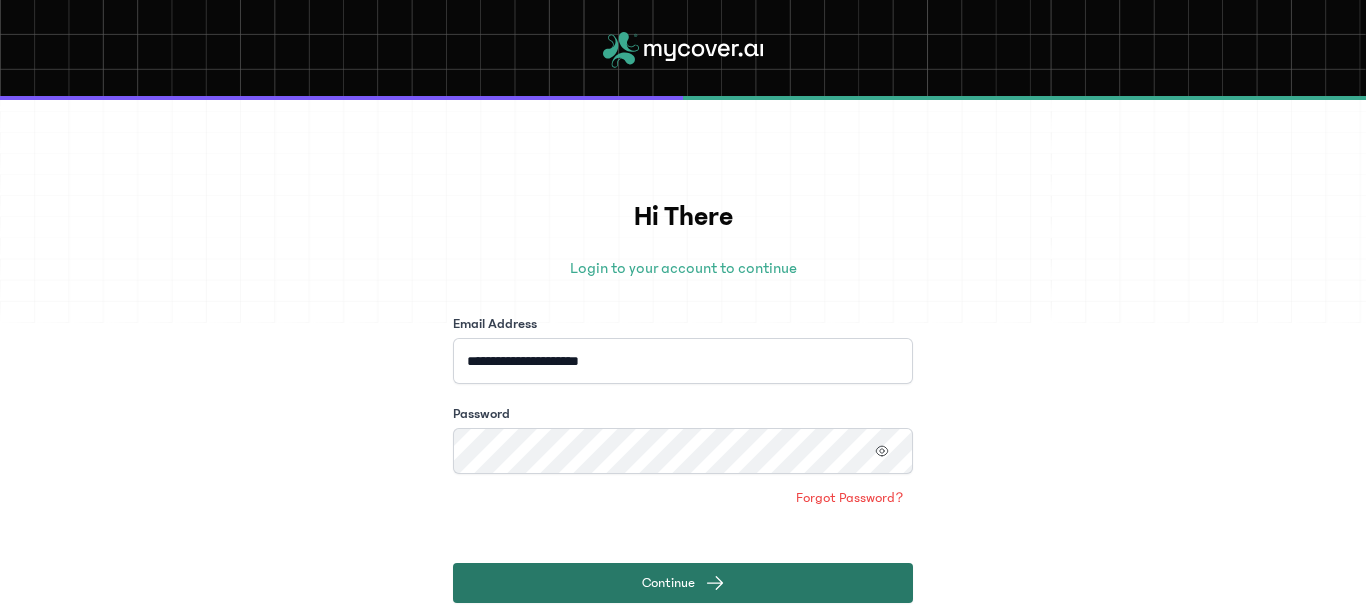 click on "Continue" 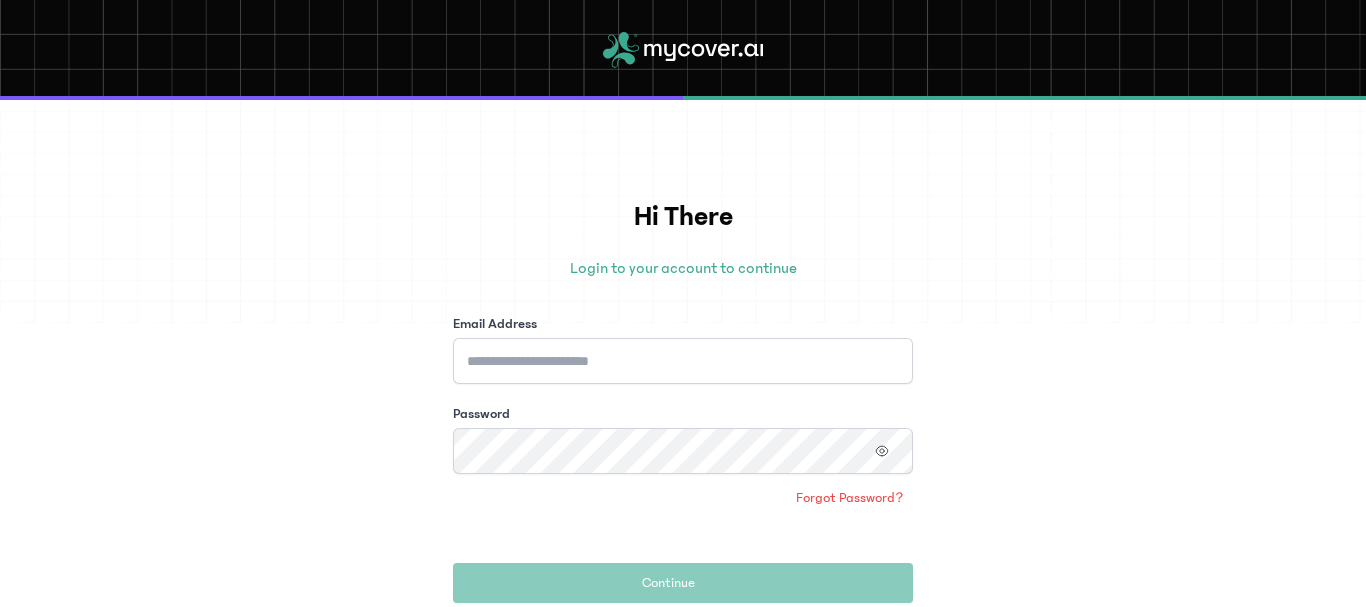 scroll, scrollTop: 0, scrollLeft: 0, axis: both 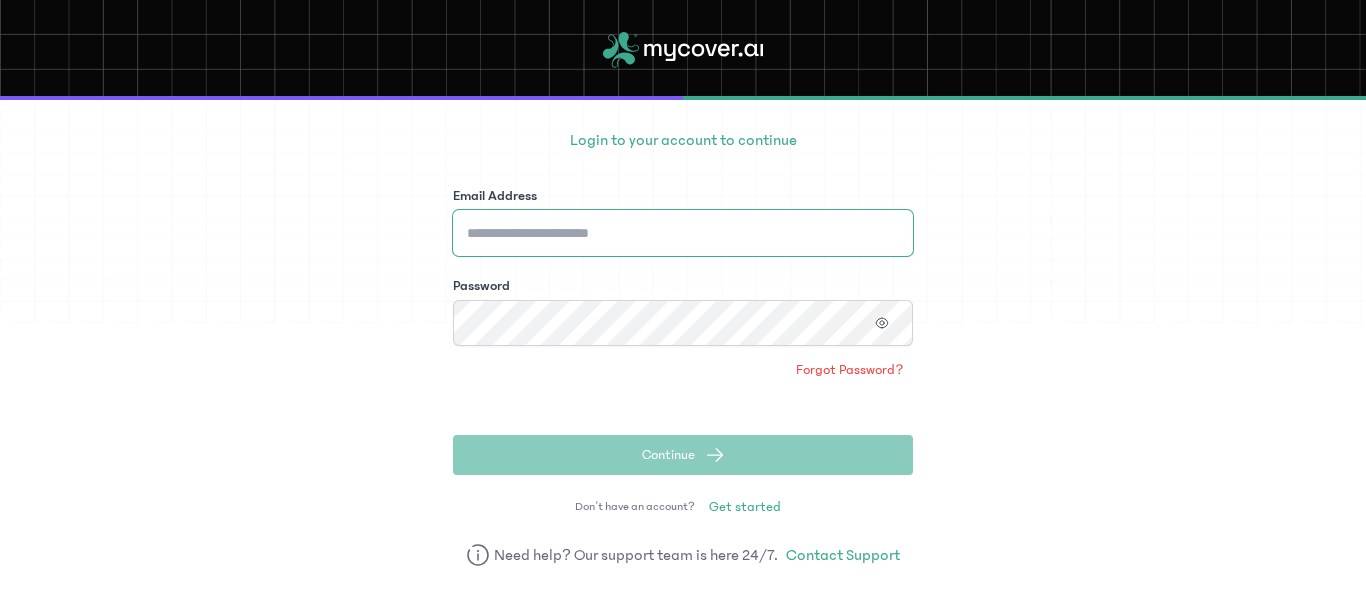type on "**********" 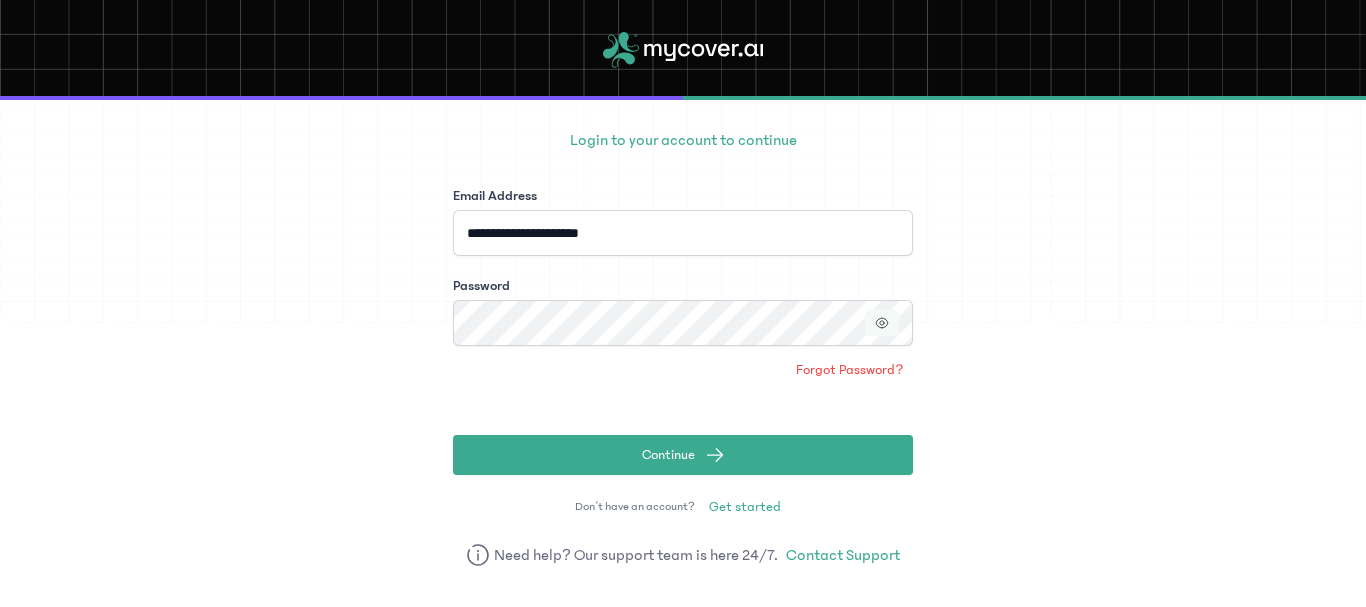 click 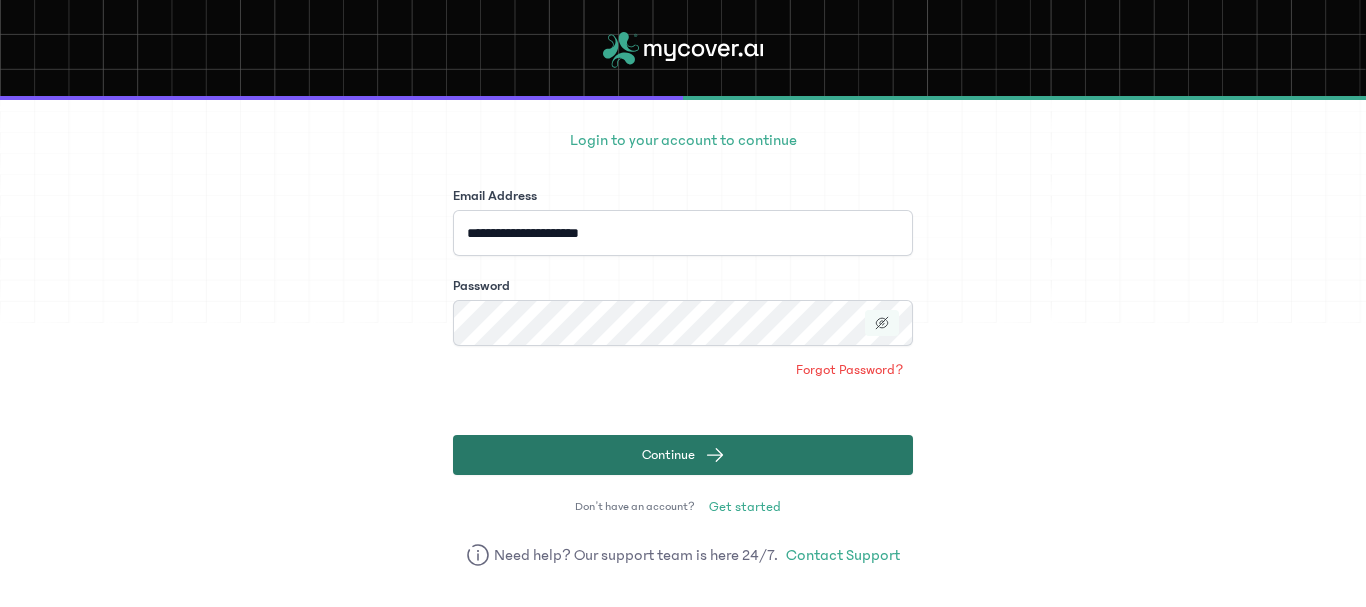 click on "Continue" 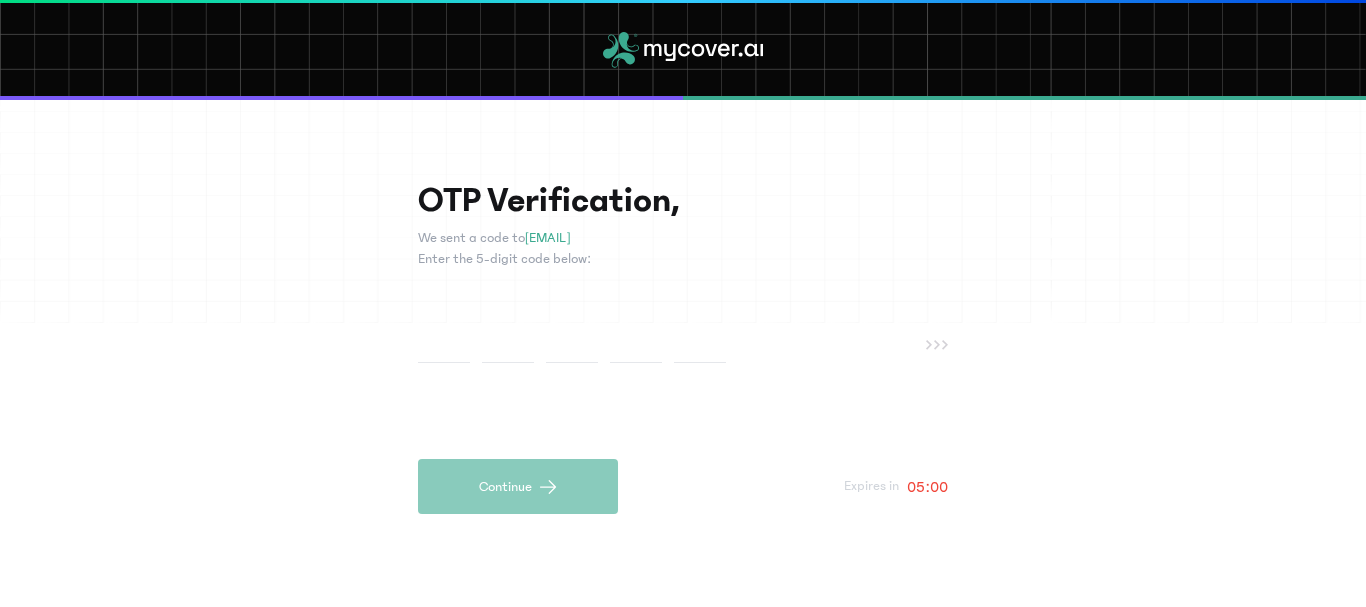 scroll, scrollTop: 0, scrollLeft: 0, axis: both 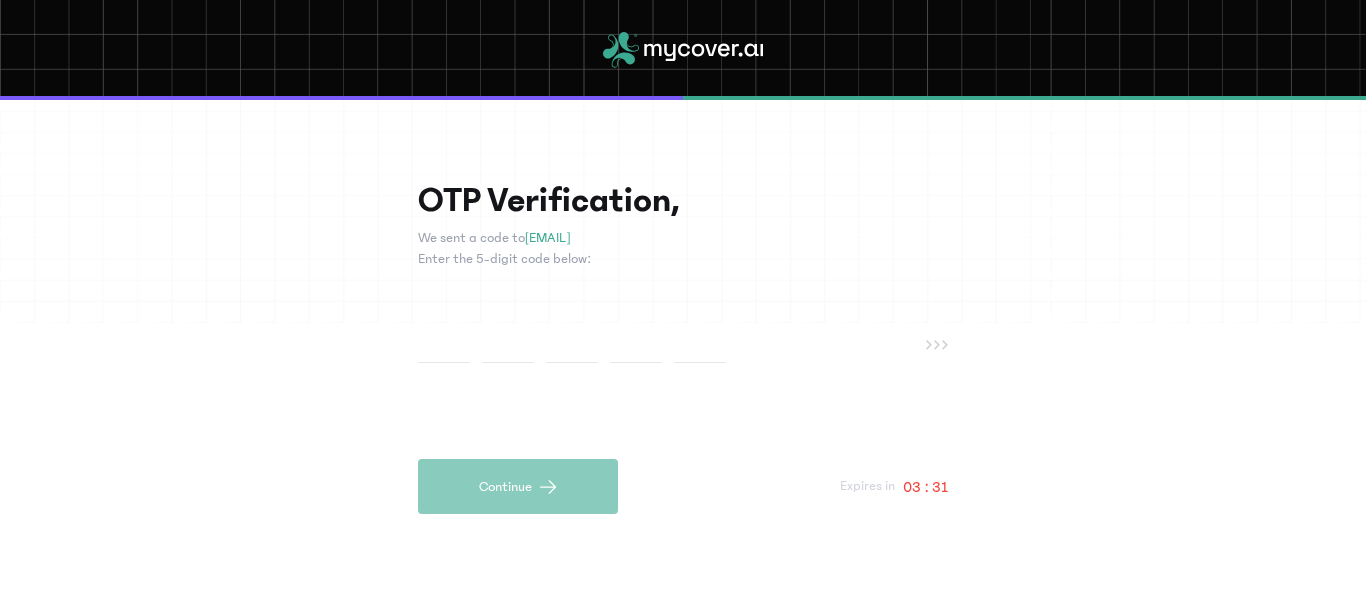 paste on "*" 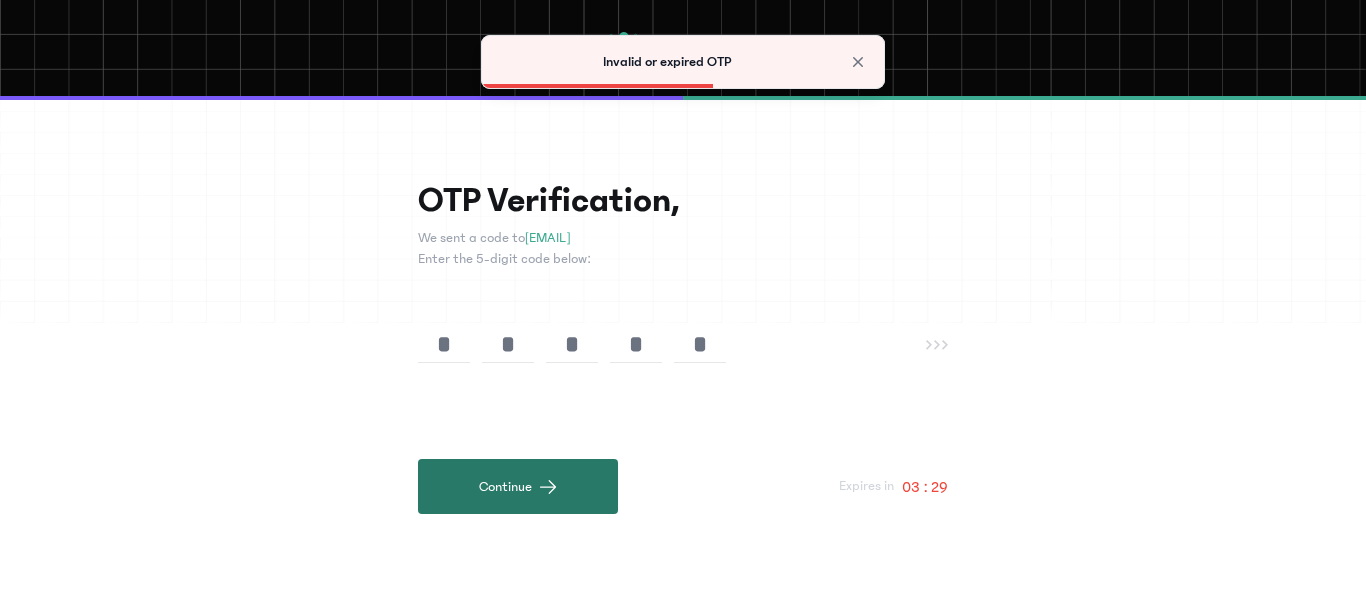 click on "Continue" at bounding box center [518, 486] 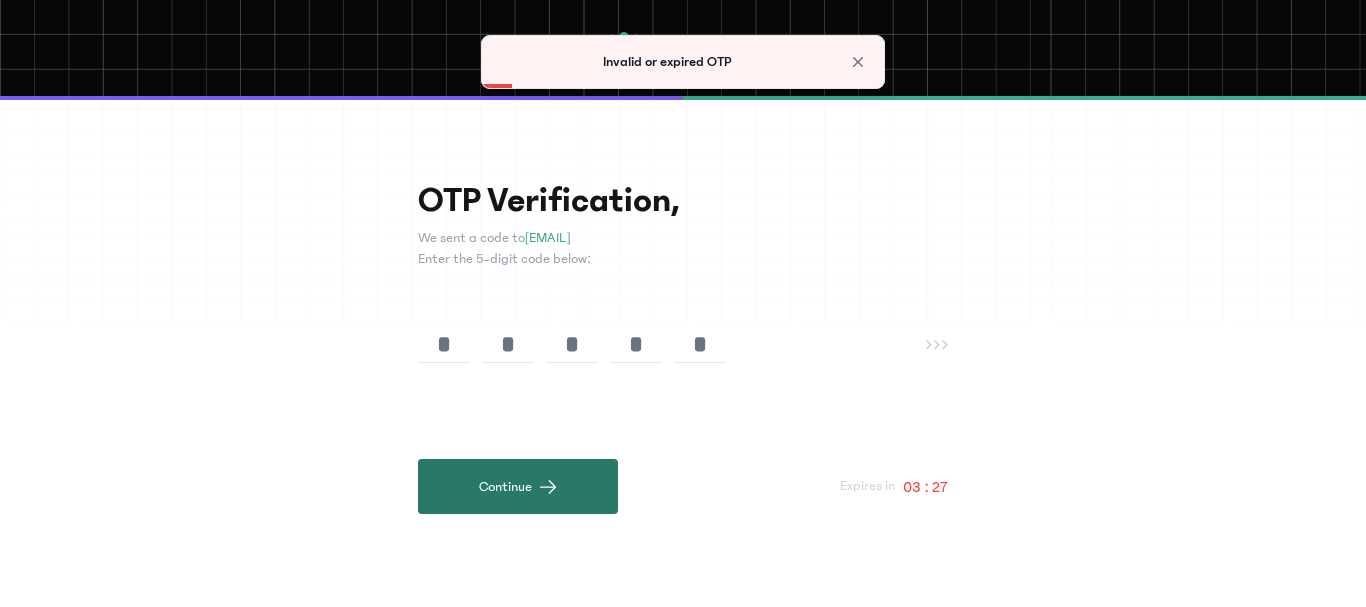 click on "Continue" at bounding box center [518, 486] 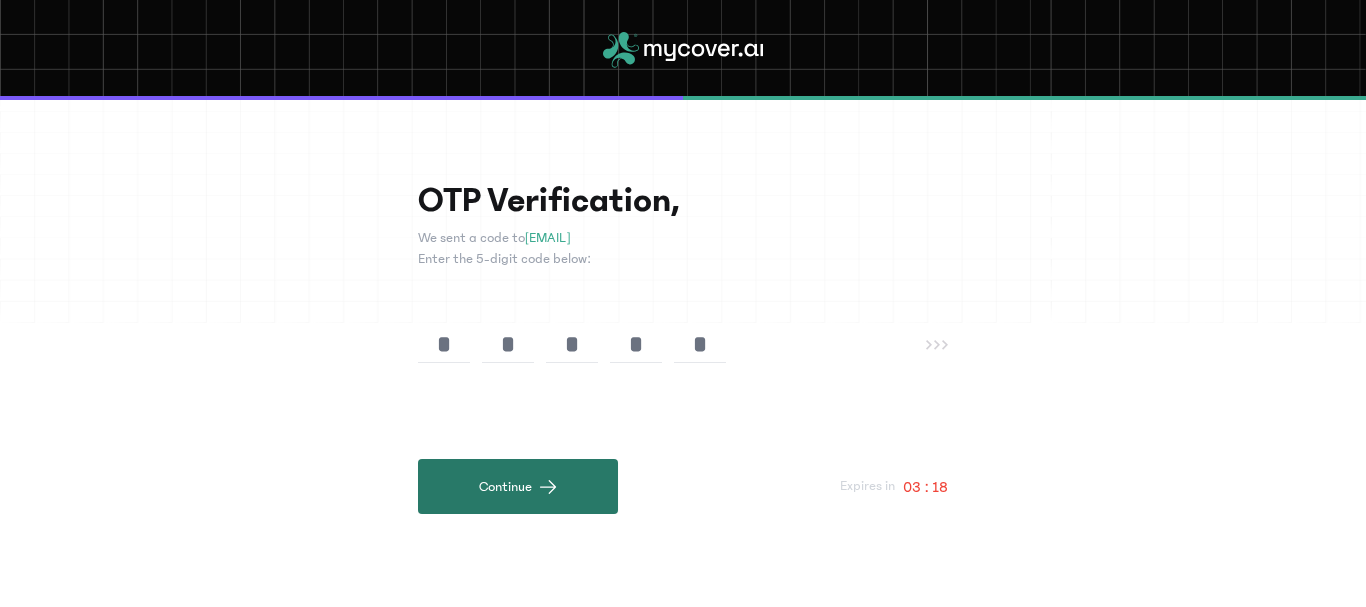 click on "Continue" at bounding box center (518, 486) 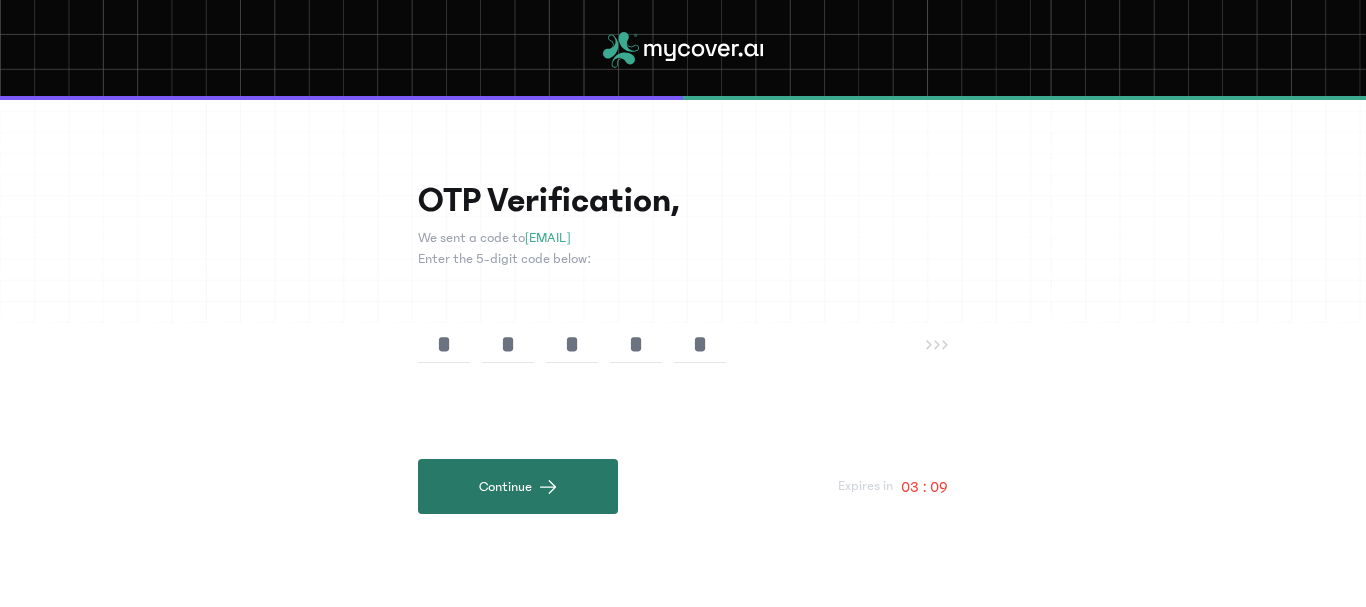 click on "Continue" at bounding box center (518, 486) 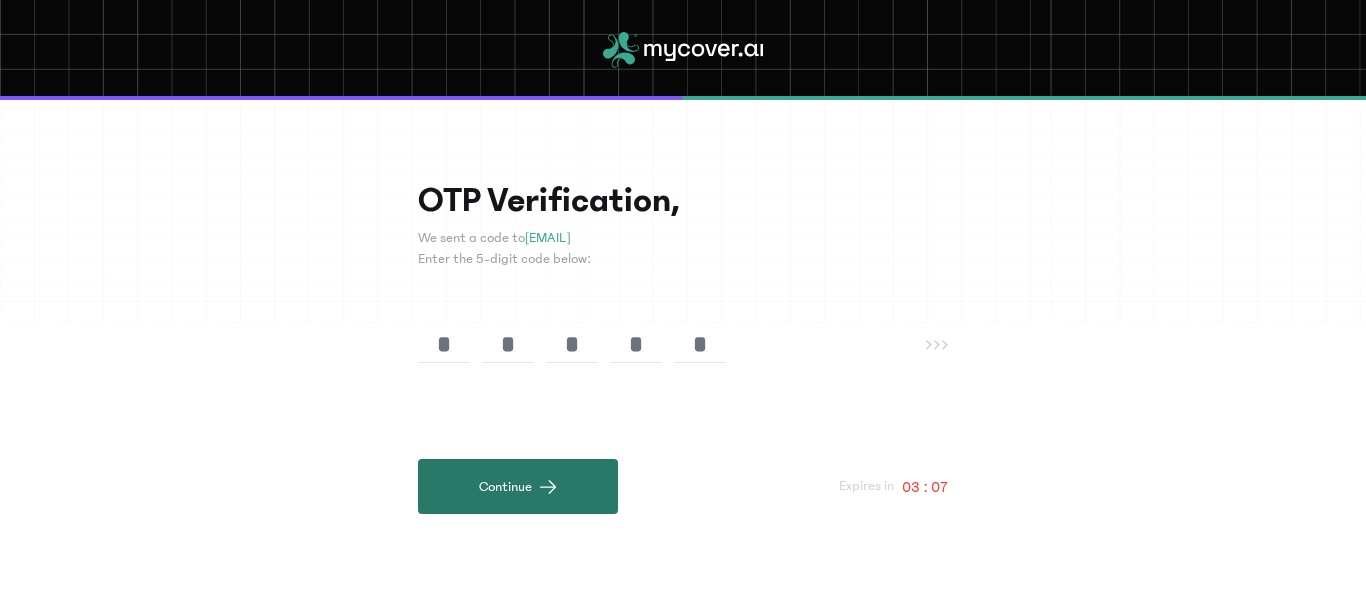 click on "Continue" at bounding box center [518, 486] 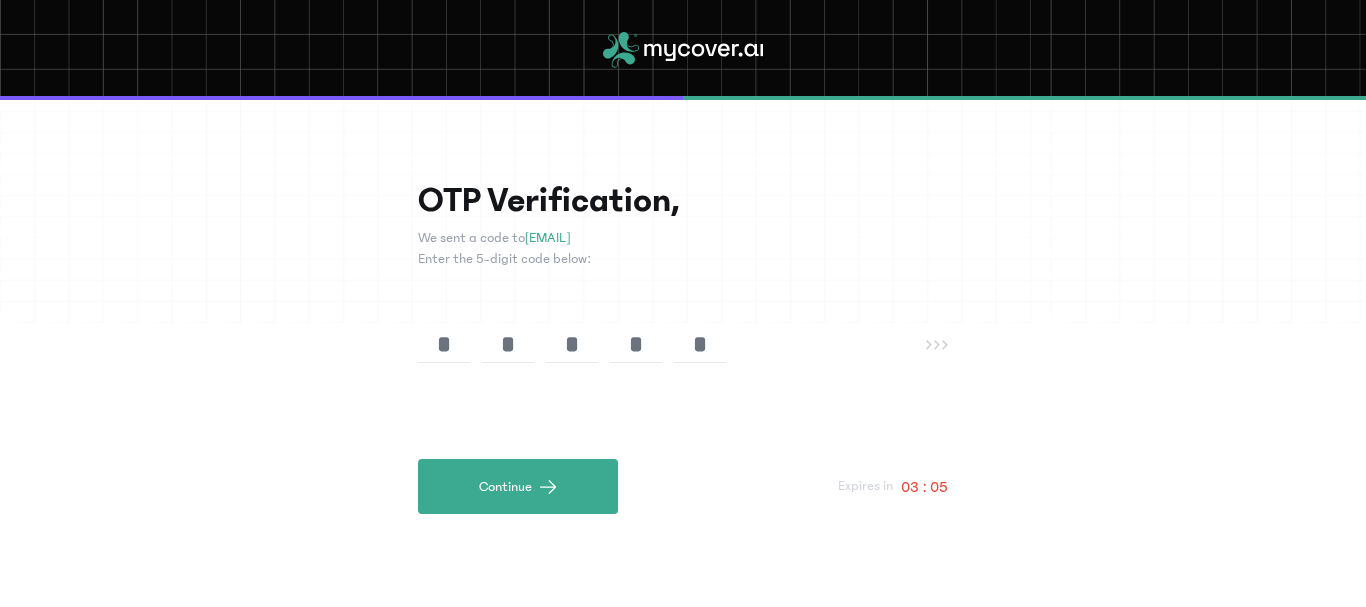 click on "* * * * *" at bounding box center [672, 344] 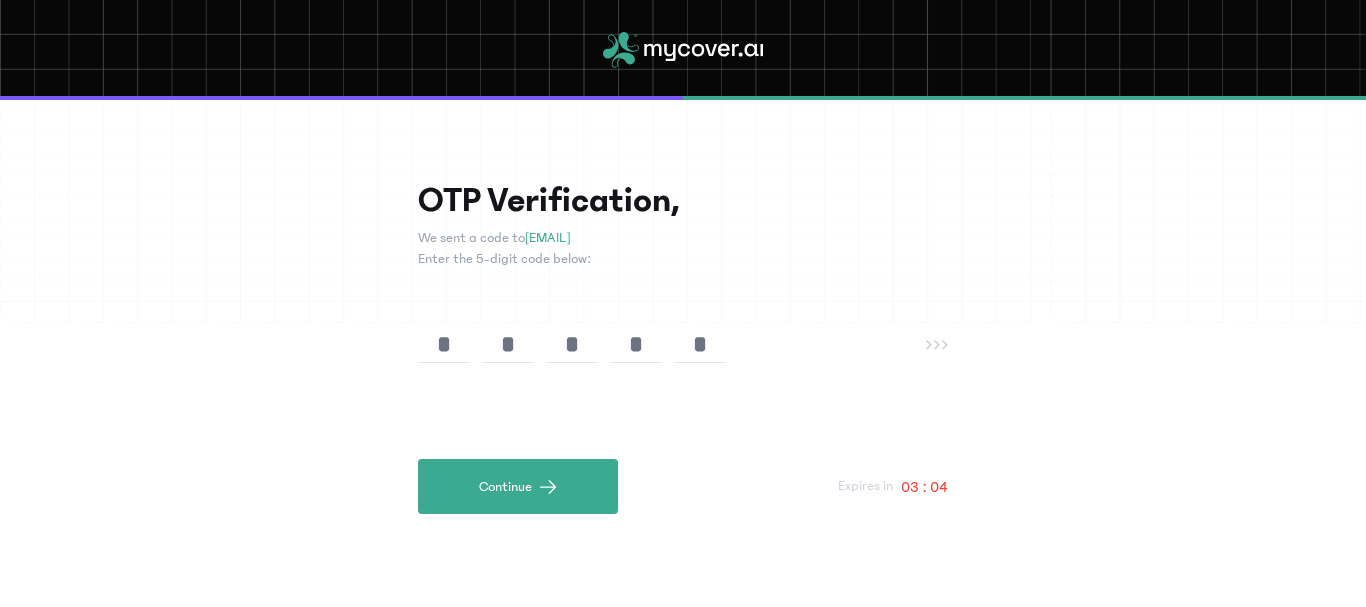 click on "*" at bounding box center [700, 344] 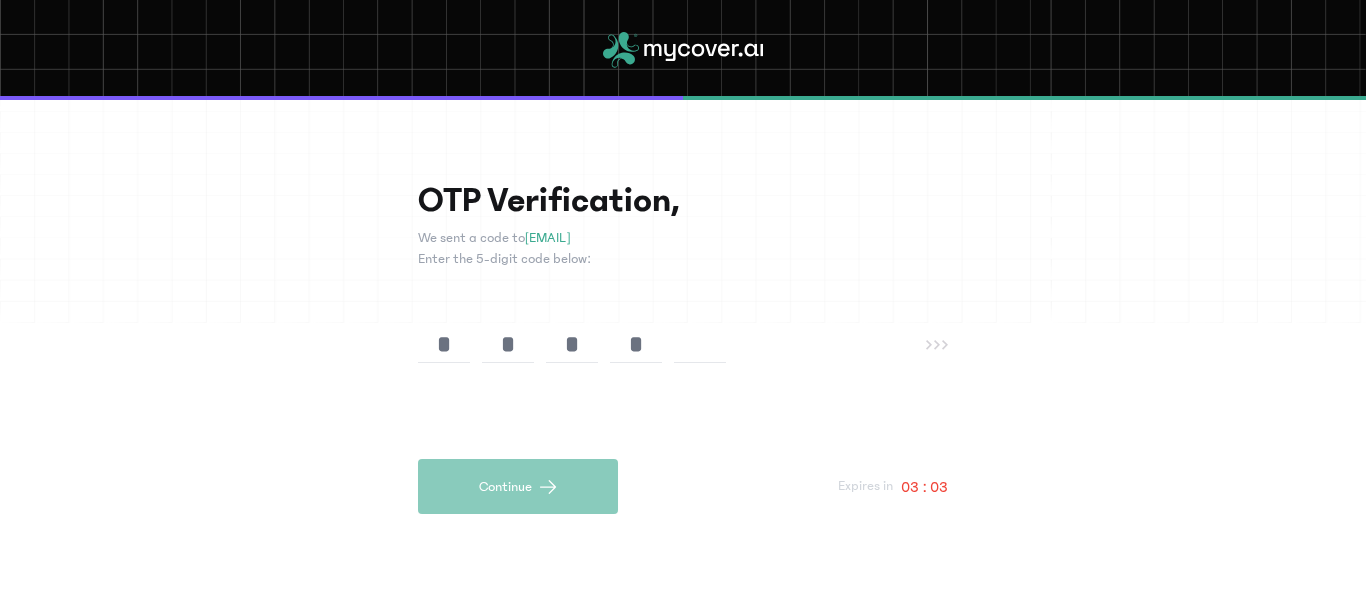 type on "*" 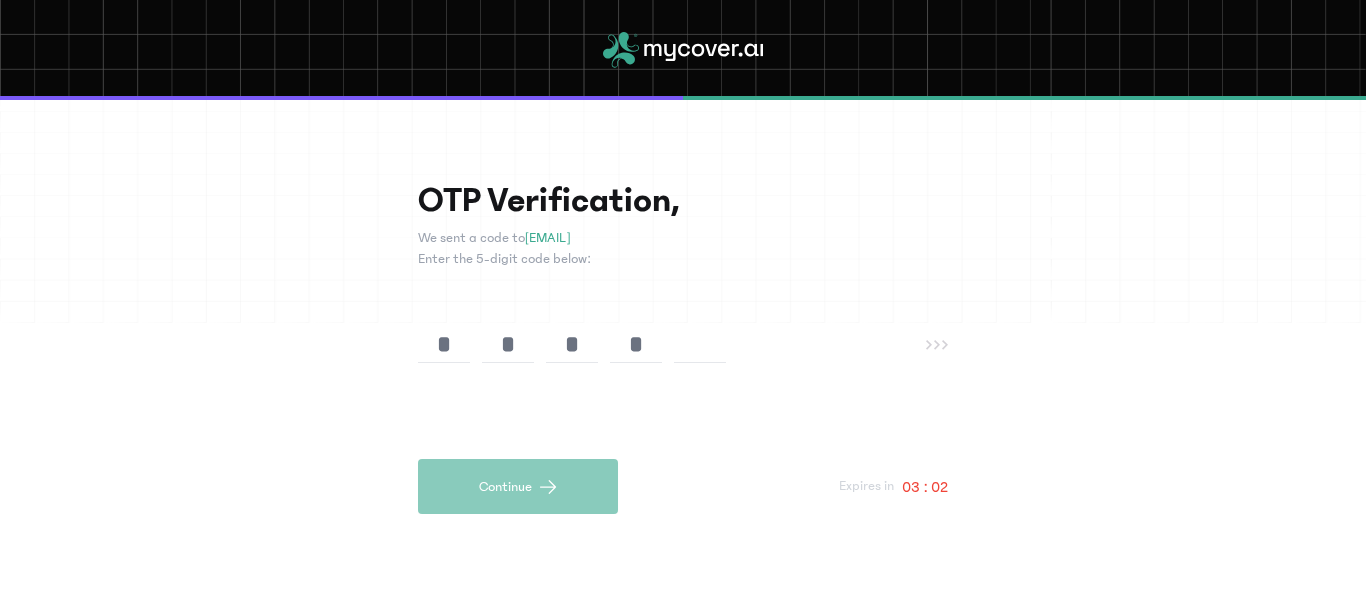type 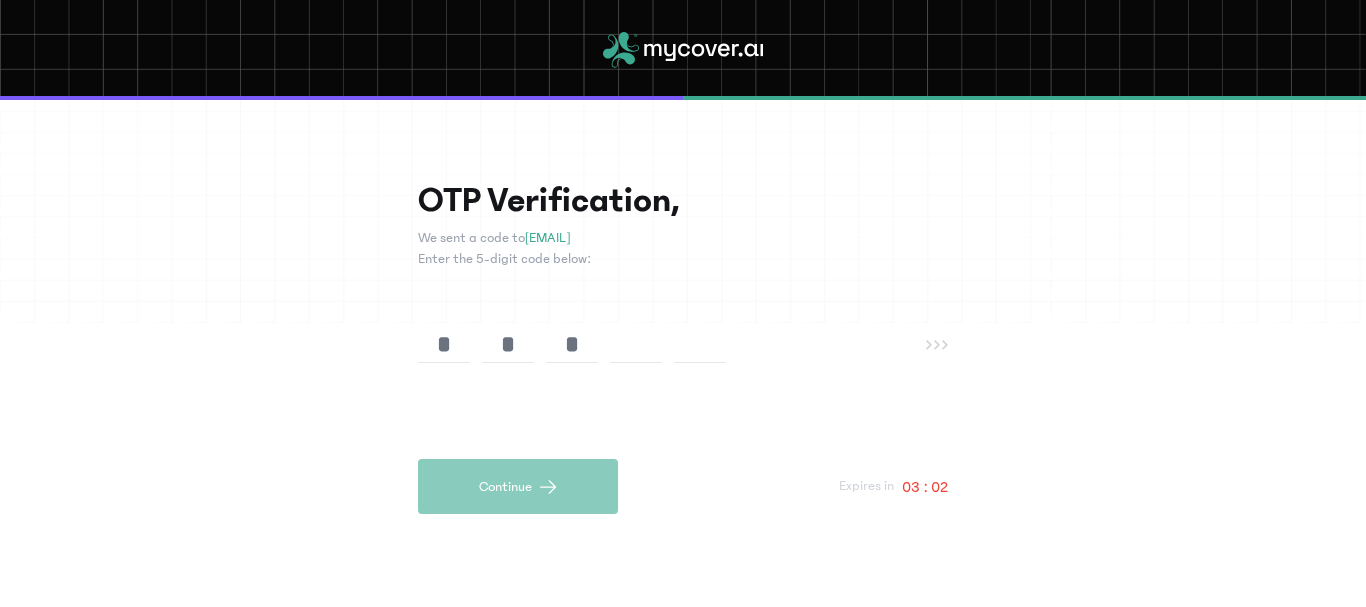 type 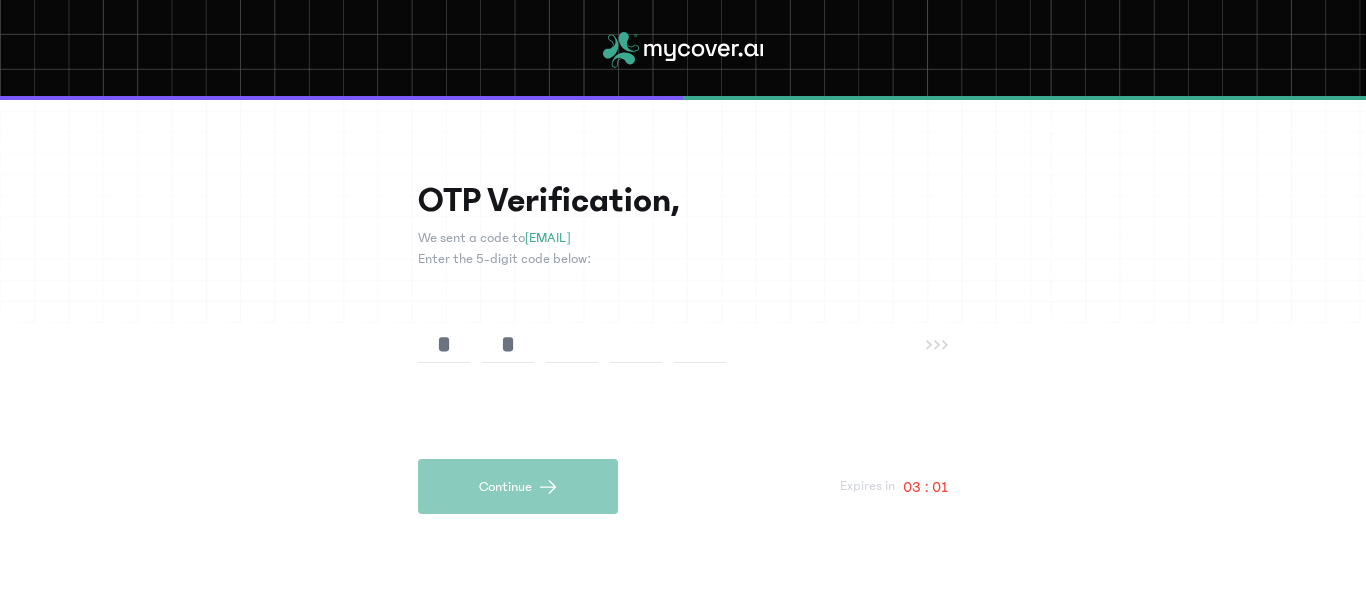 type 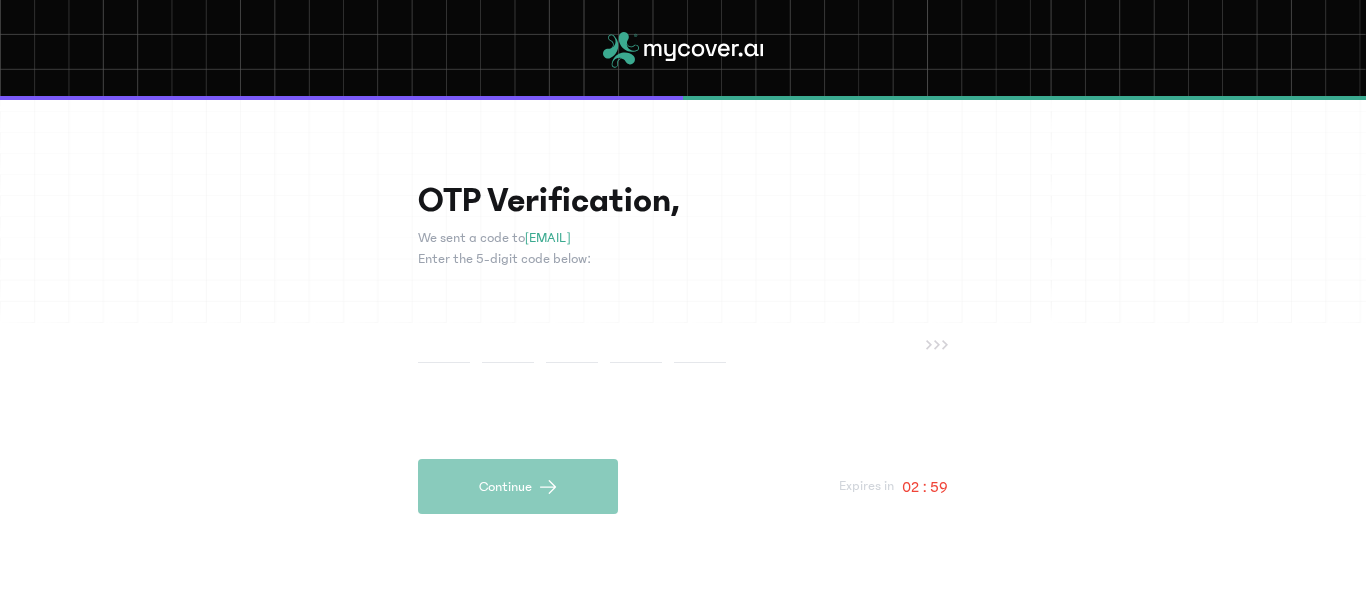 paste on "*" 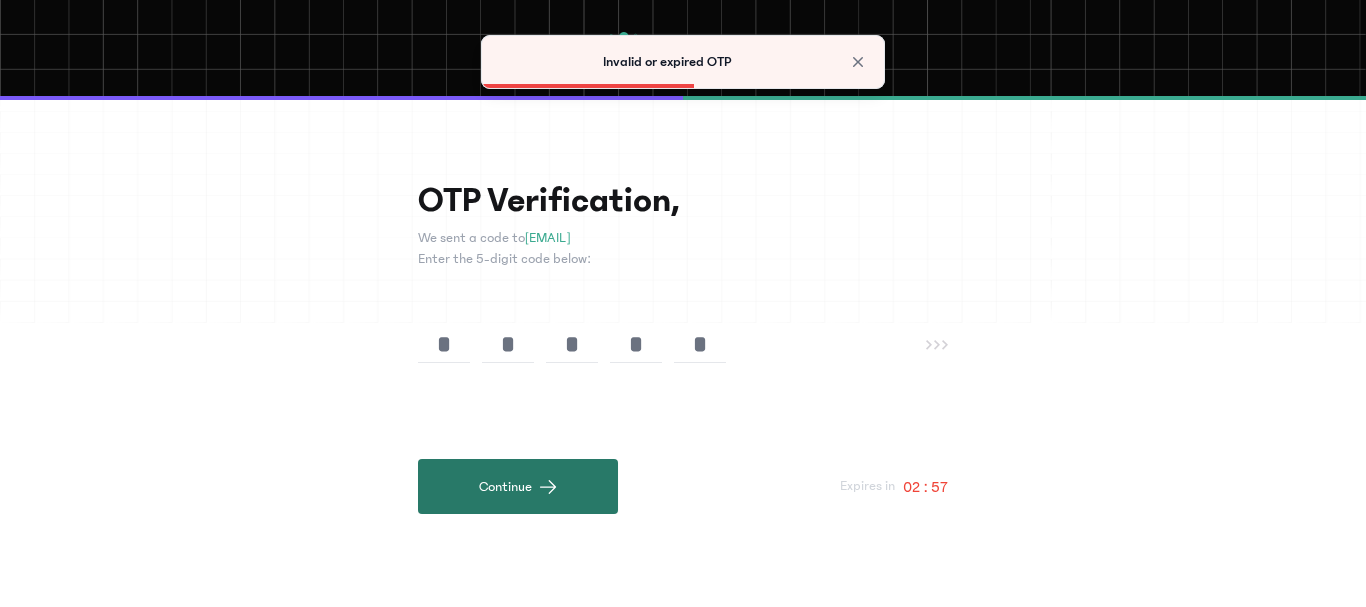 click on "Continue" at bounding box center (518, 486) 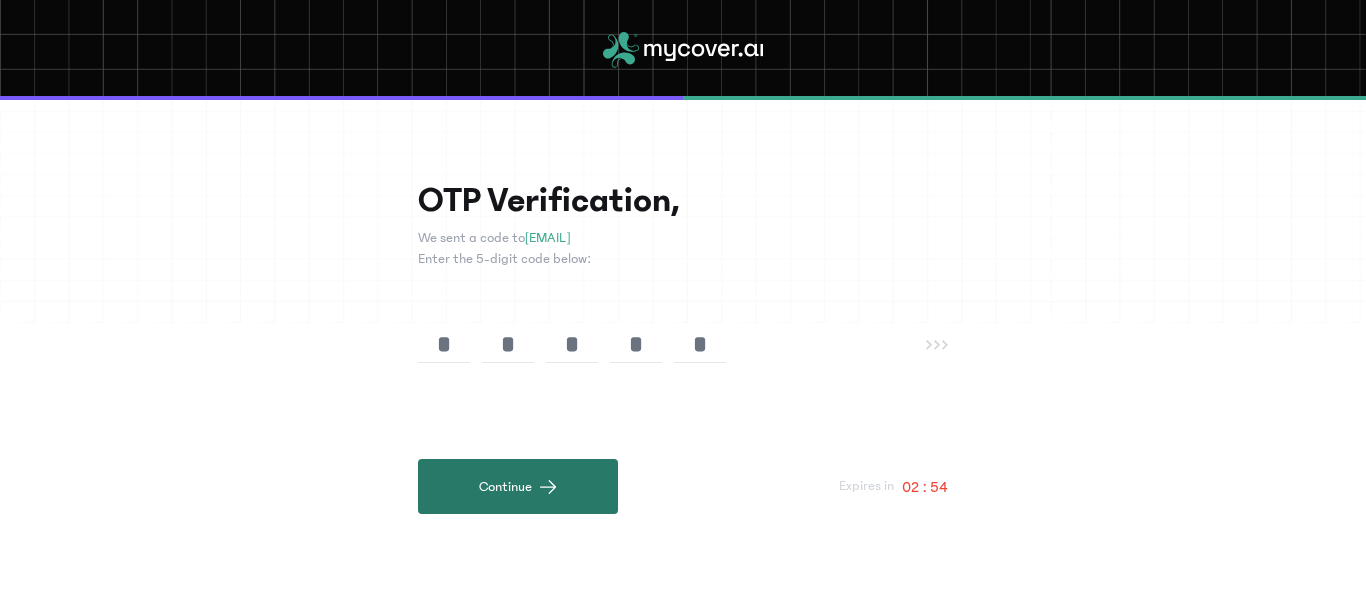 click on "Continue" at bounding box center [518, 486] 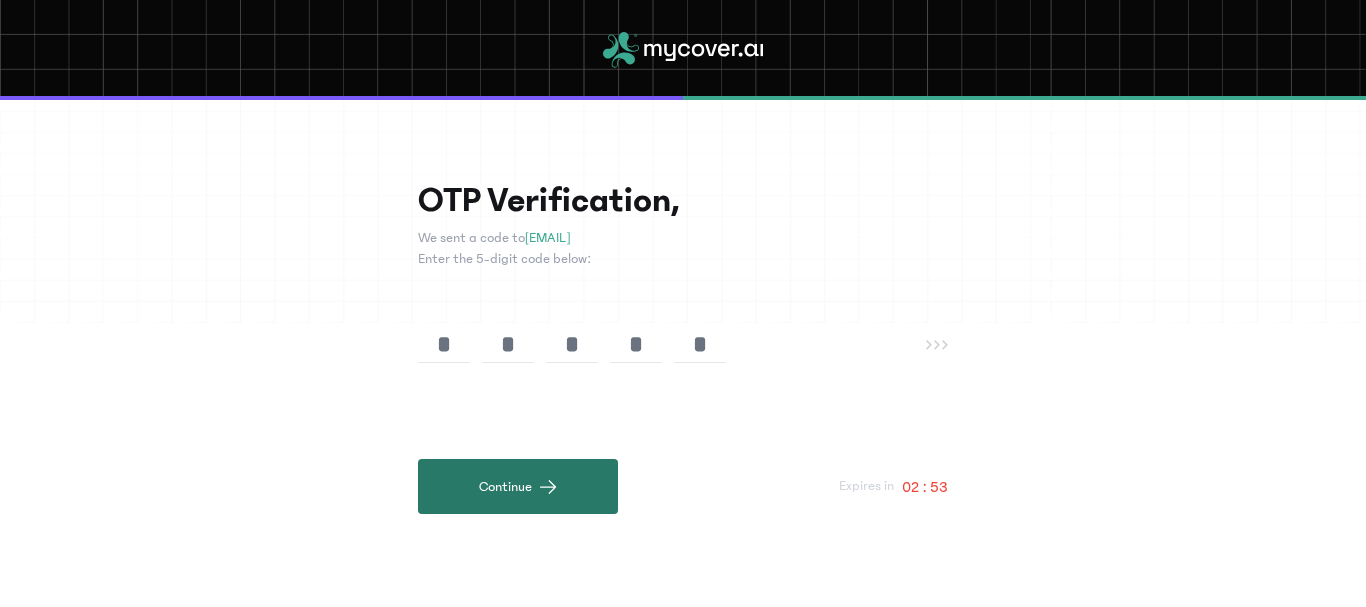 click on "Continue" at bounding box center (518, 486) 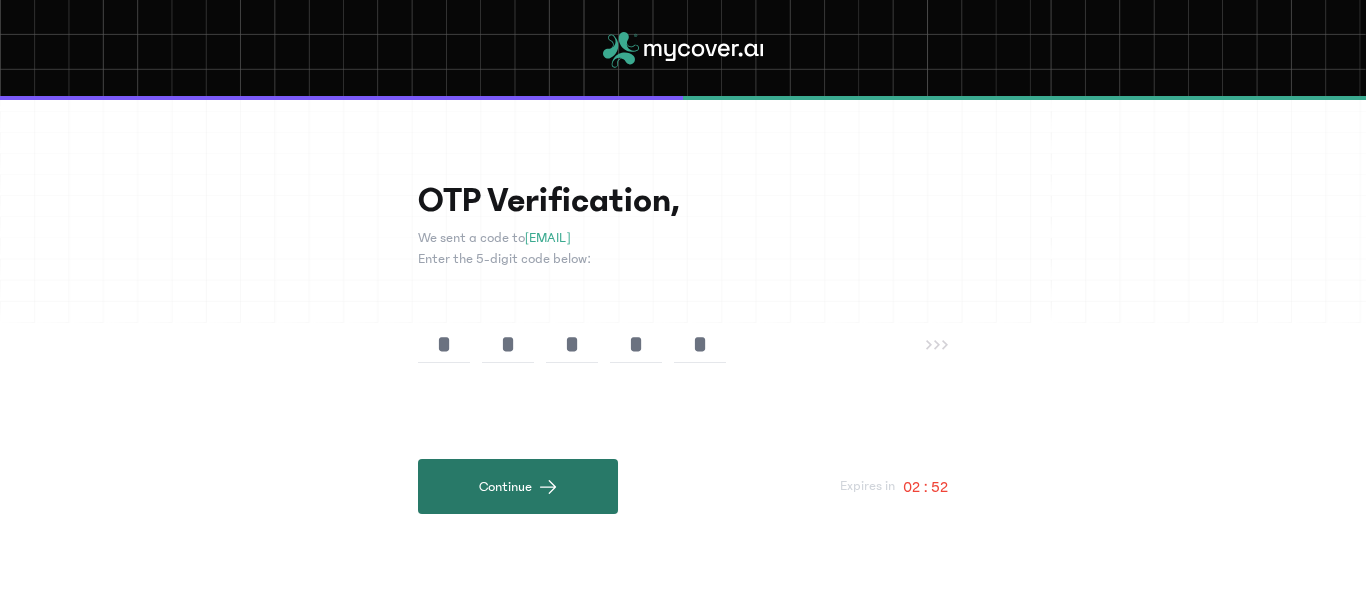 click on "Continue" at bounding box center (518, 486) 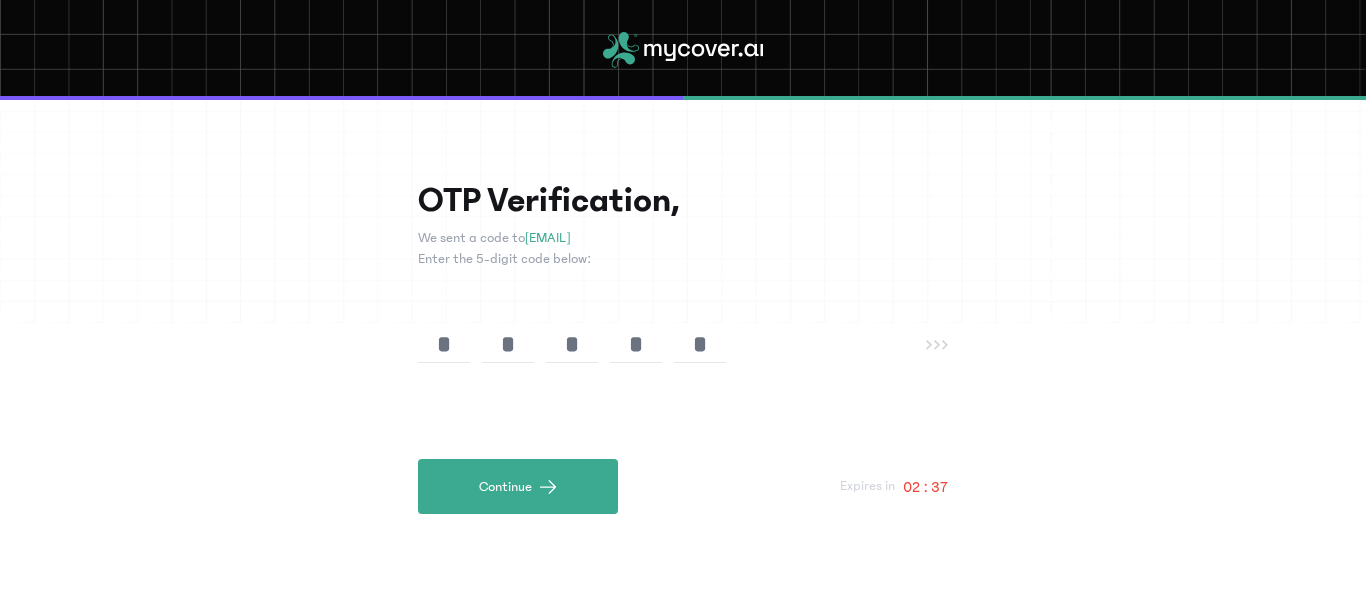 click on "*" at bounding box center [700, 344] 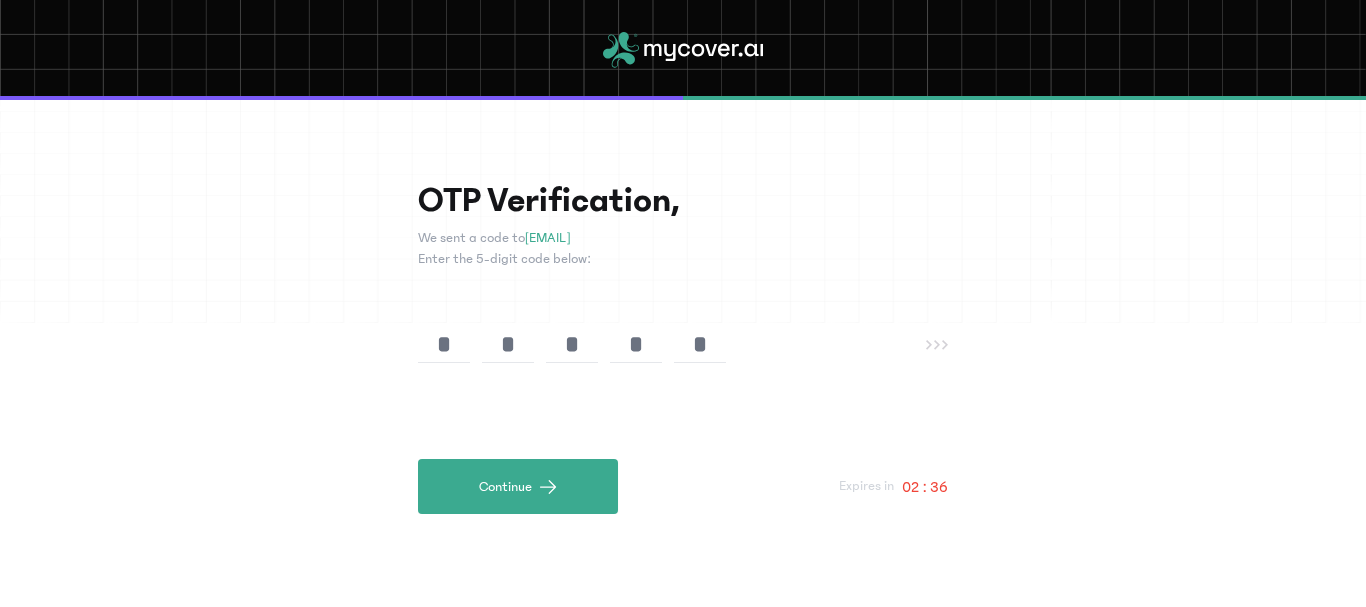 type 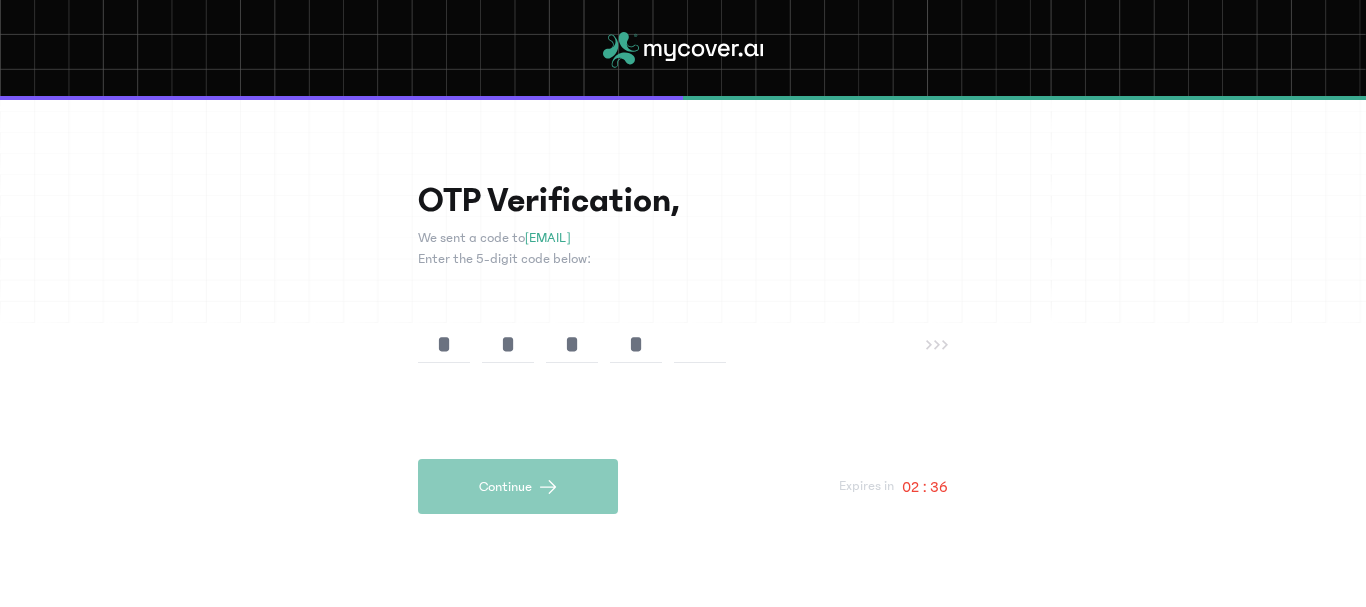 type 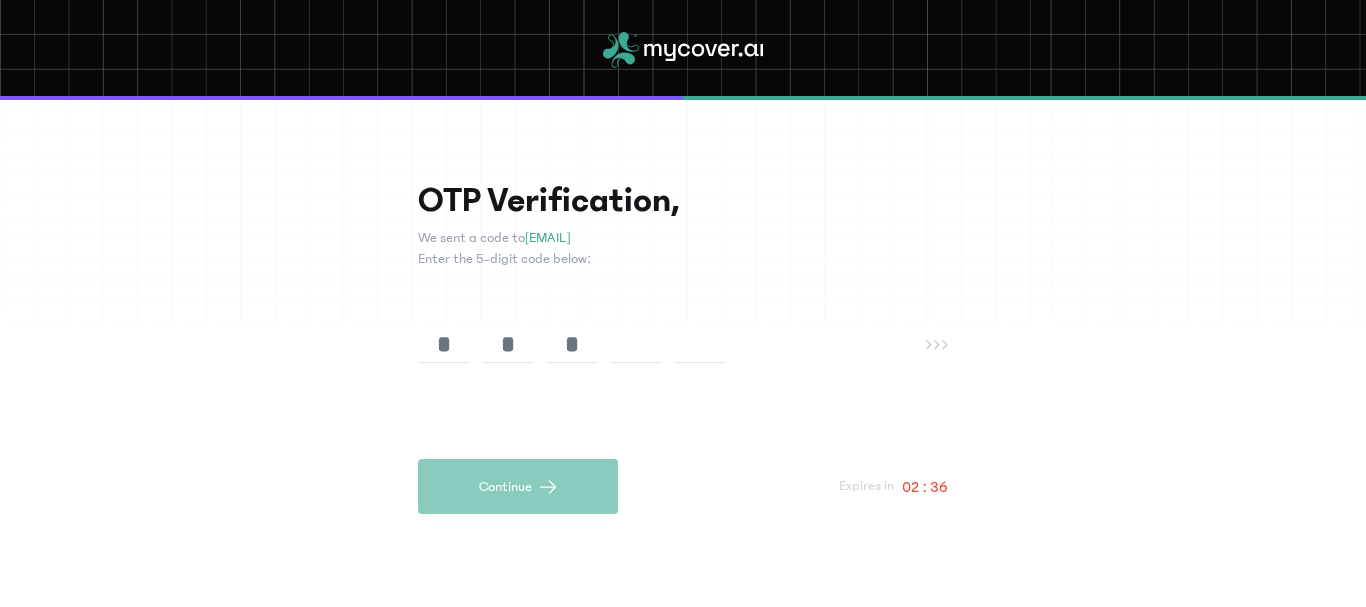 type 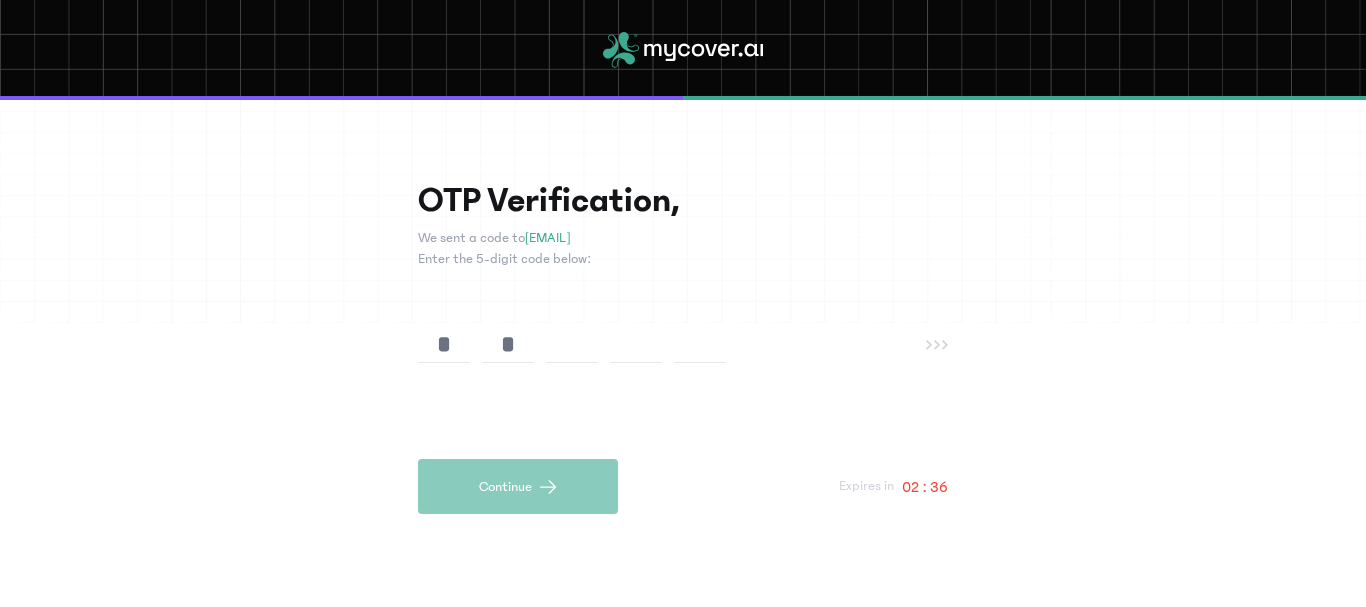 type 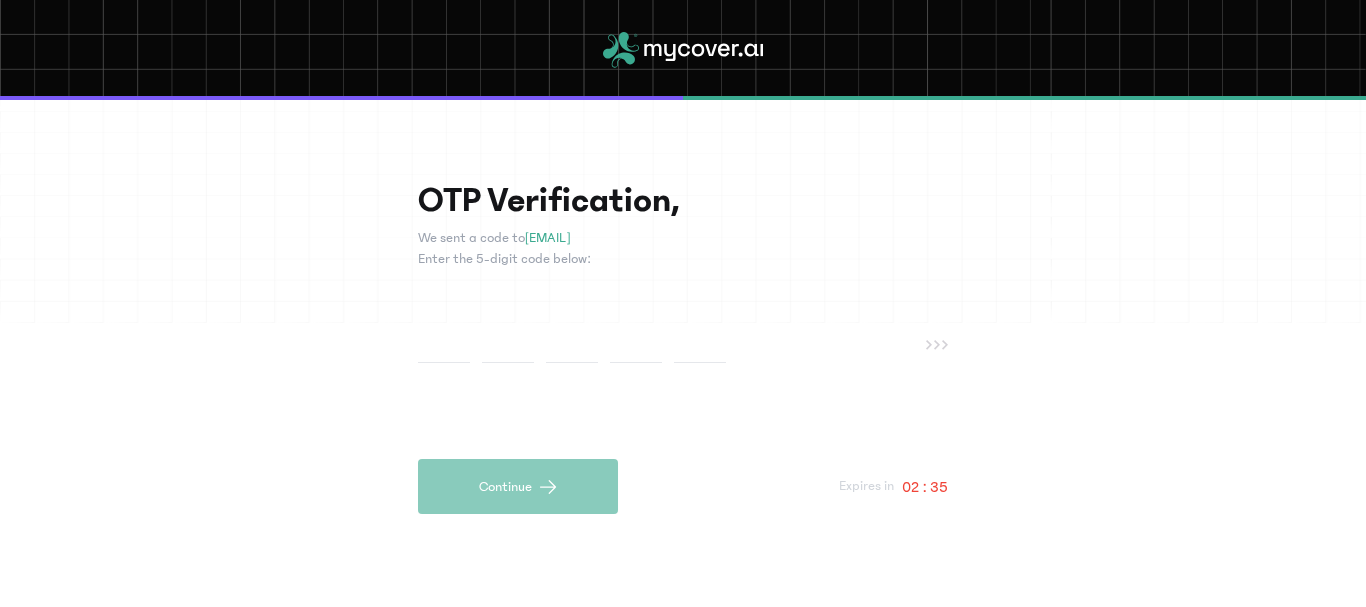 paste on "*" 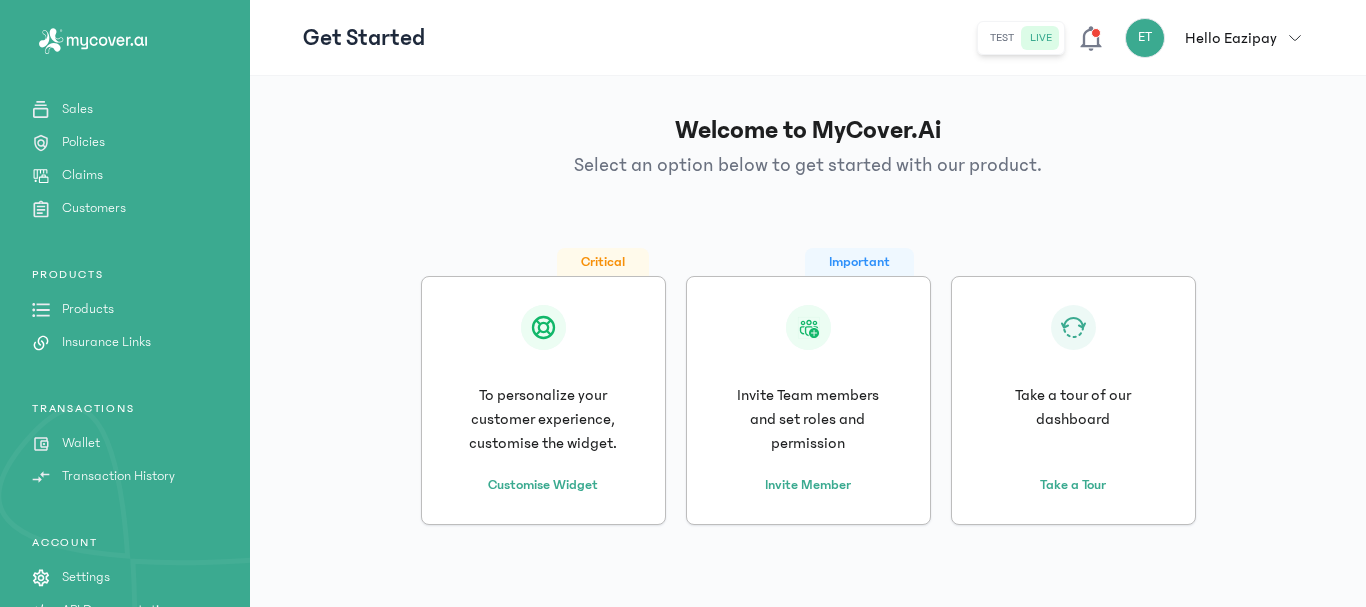 scroll, scrollTop: 188, scrollLeft: 0, axis: vertical 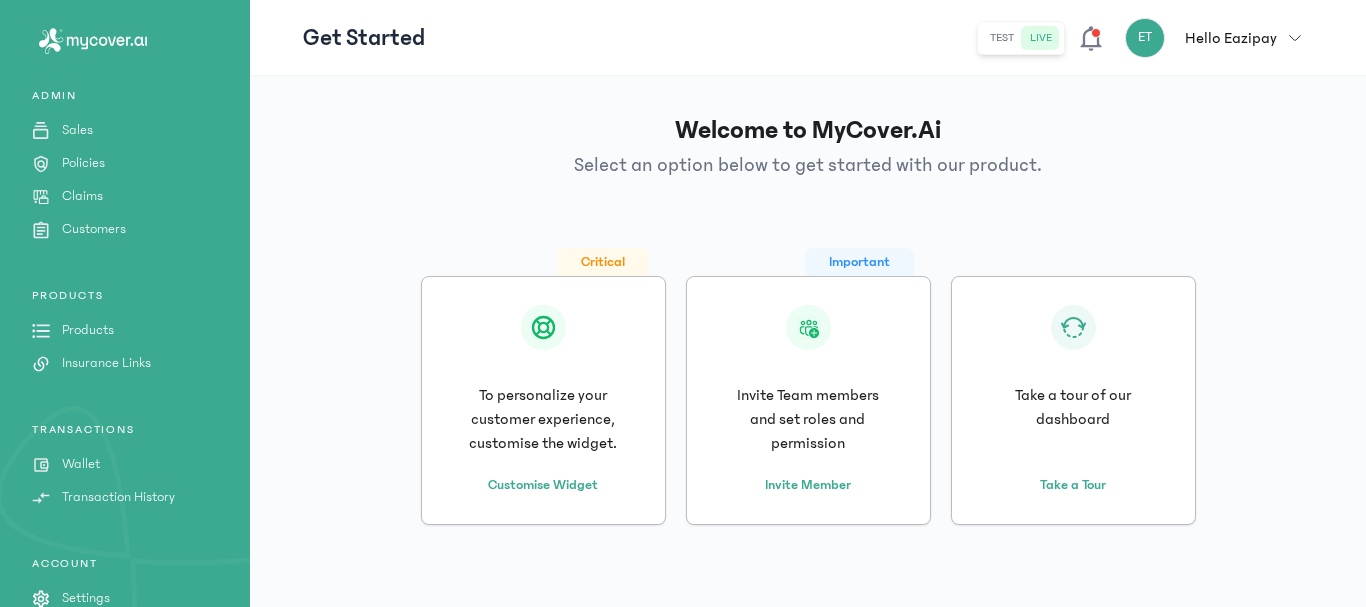 click on "Products" at bounding box center (88, 330) 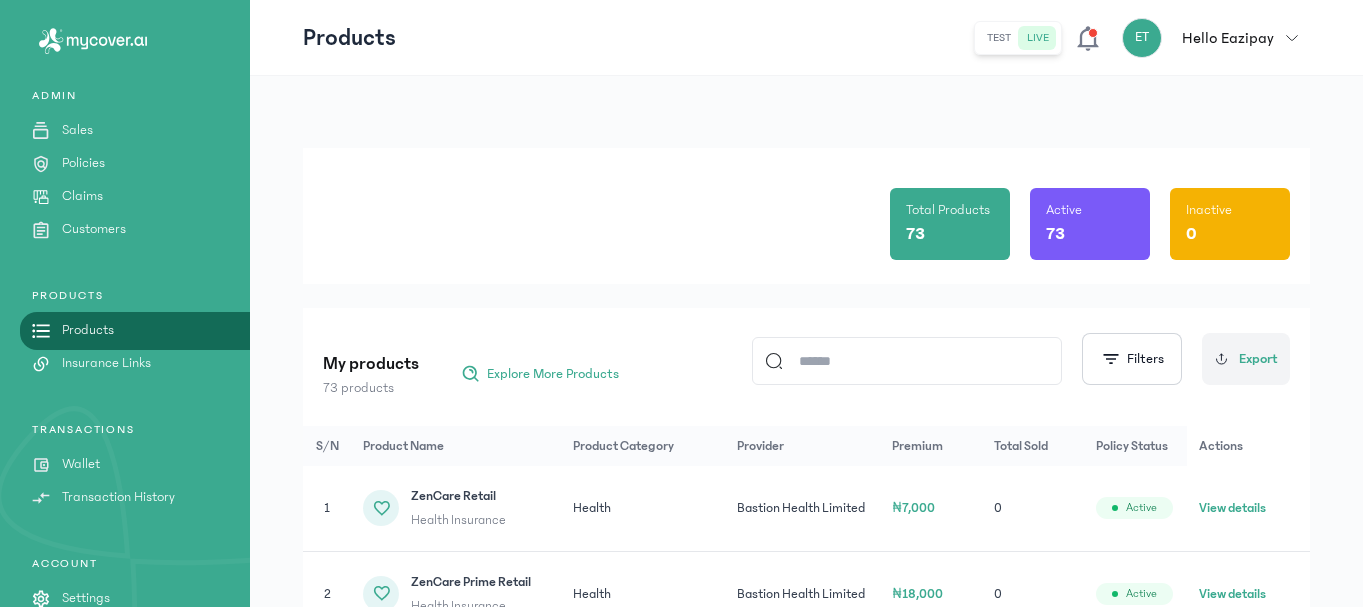 click 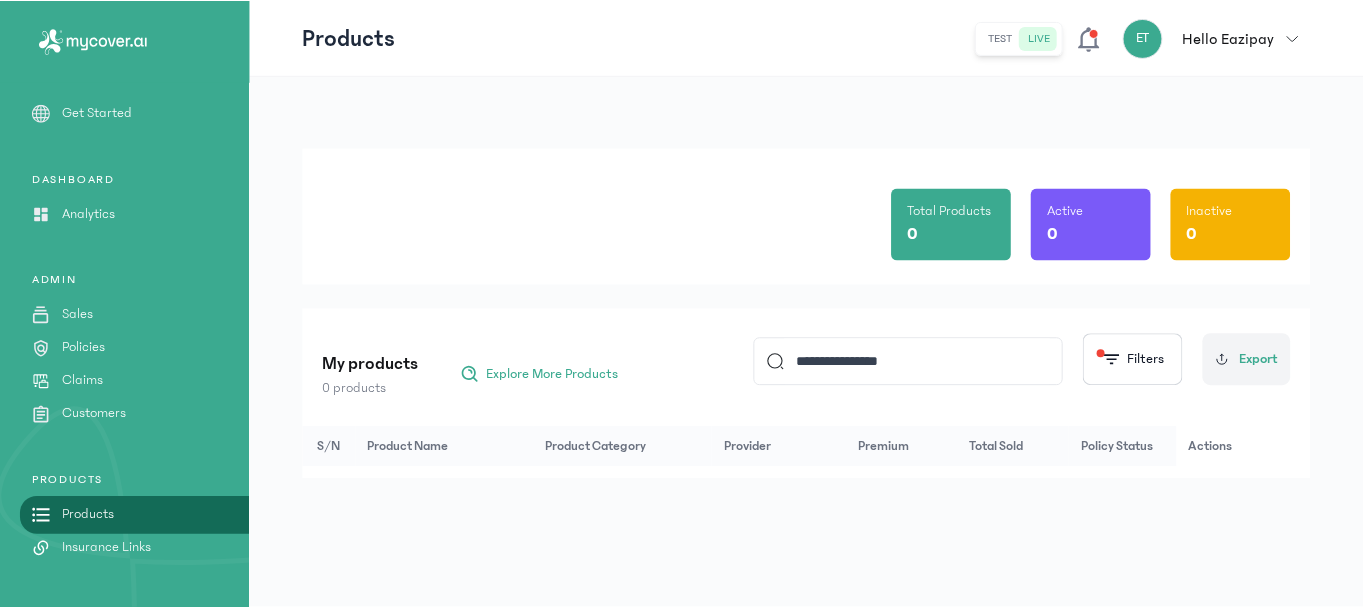 scroll, scrollTop: 0, scrollLeft: 0, axis: both 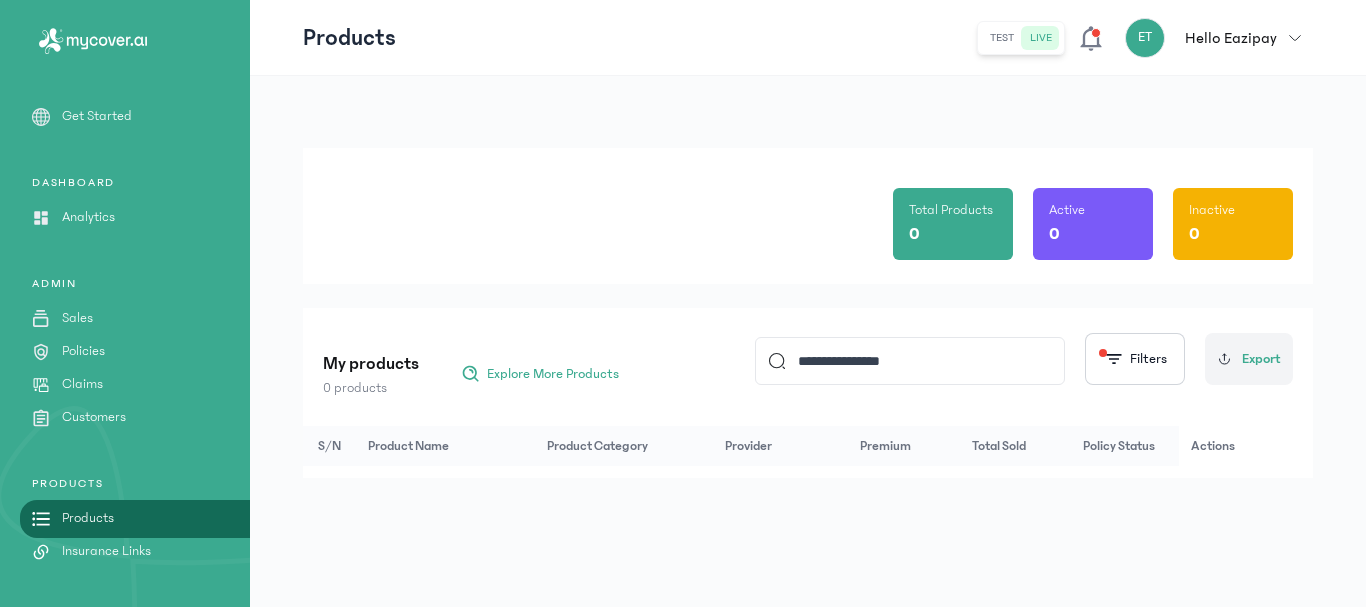 click on "**********" 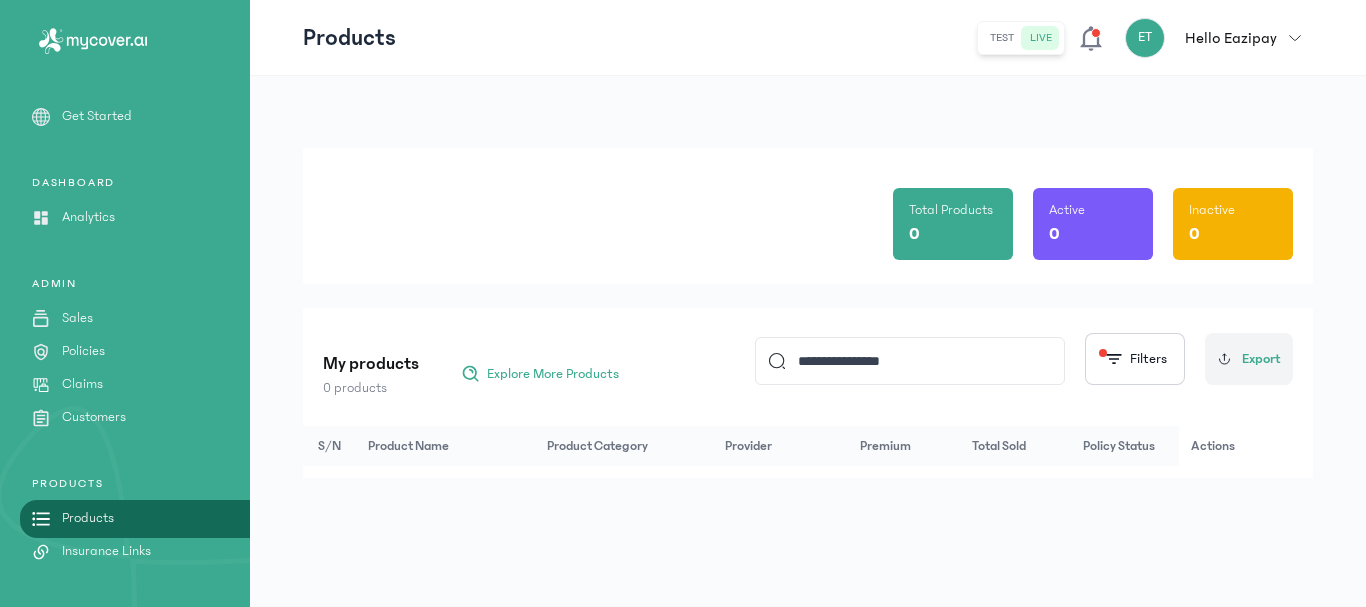 click on "**********" 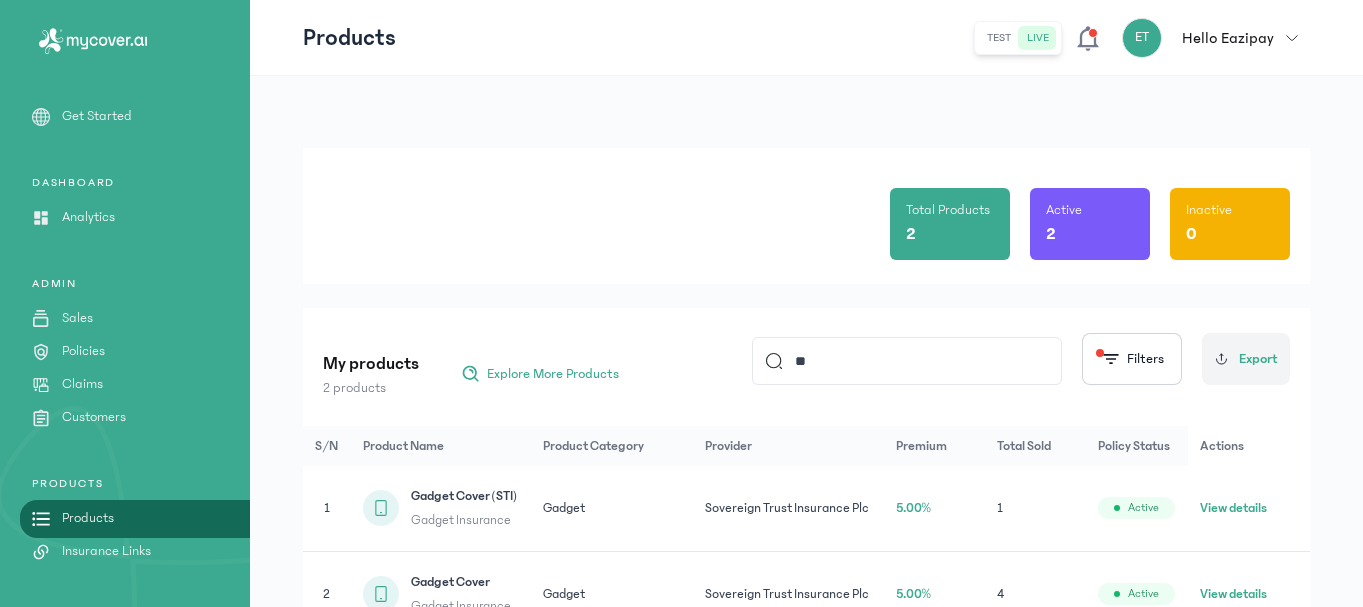 type on "******" 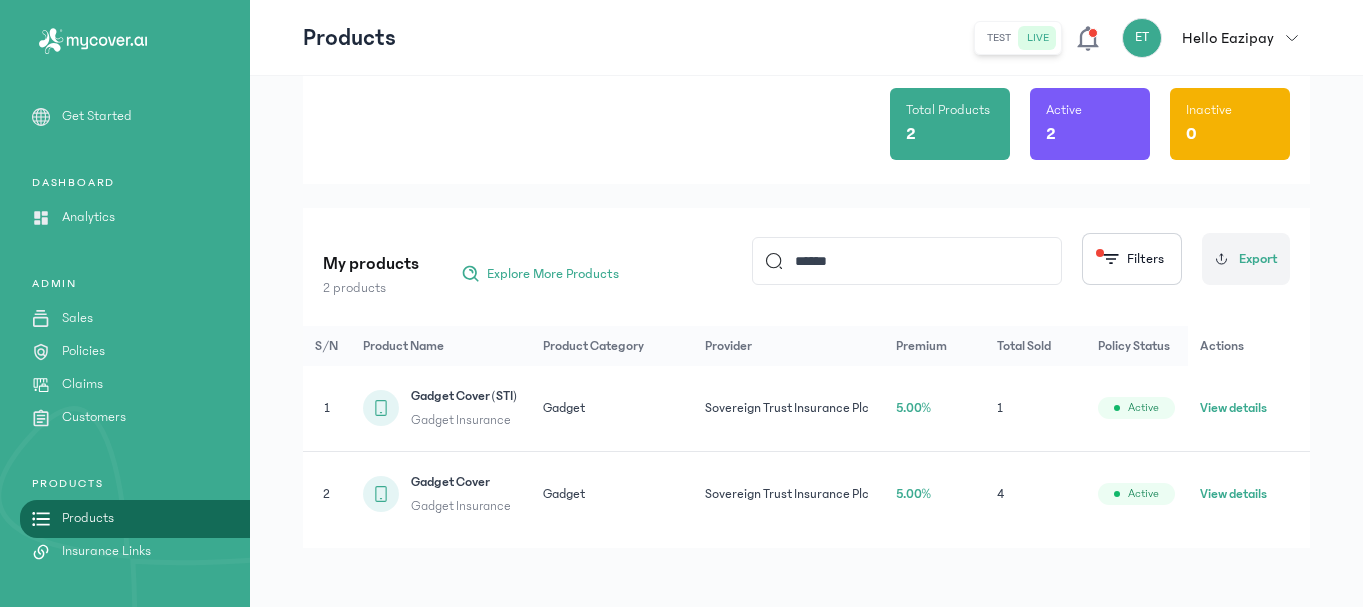 scroll, scrollTop: 105, scrollLeft: 0, axis: vertical 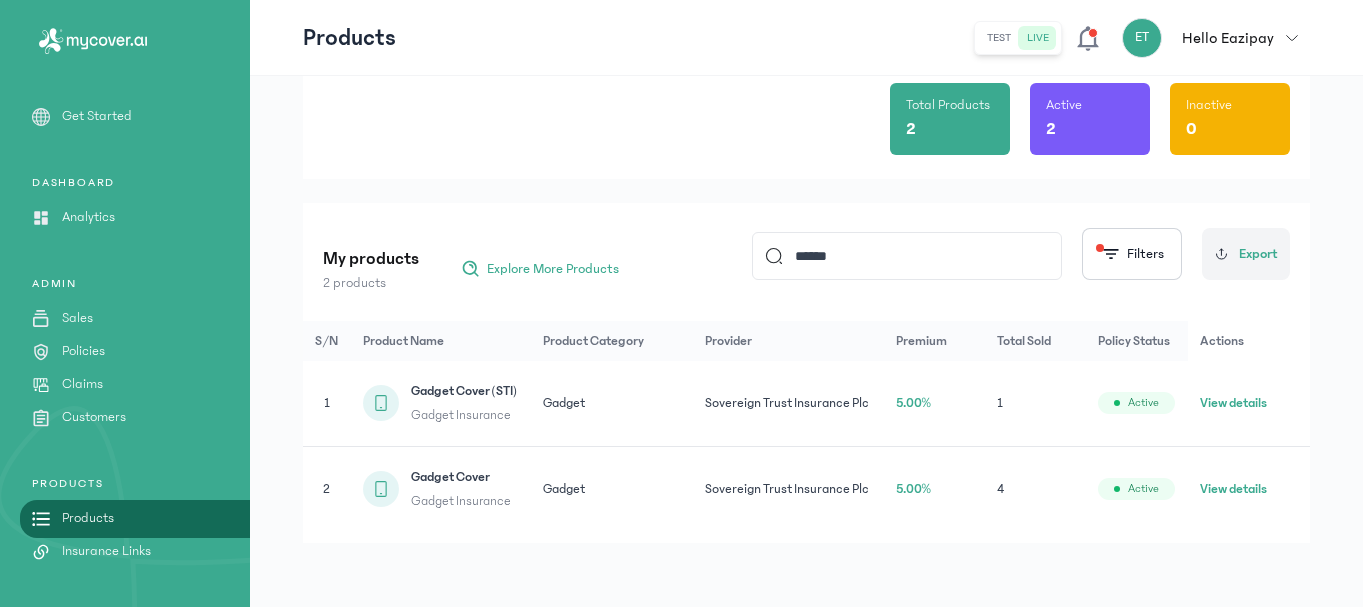 click on "Gadget Cover" at bounding box center (461, 477) 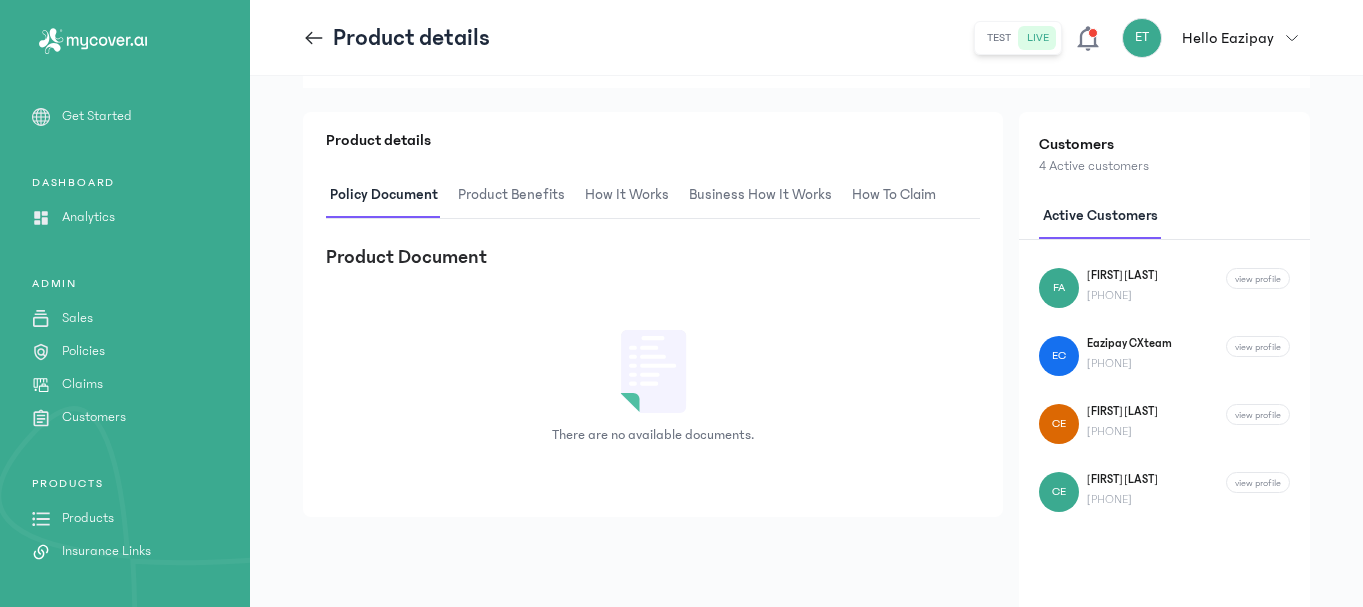 scroll, scrollTop: 0, scrollLeft: 0, axis: both 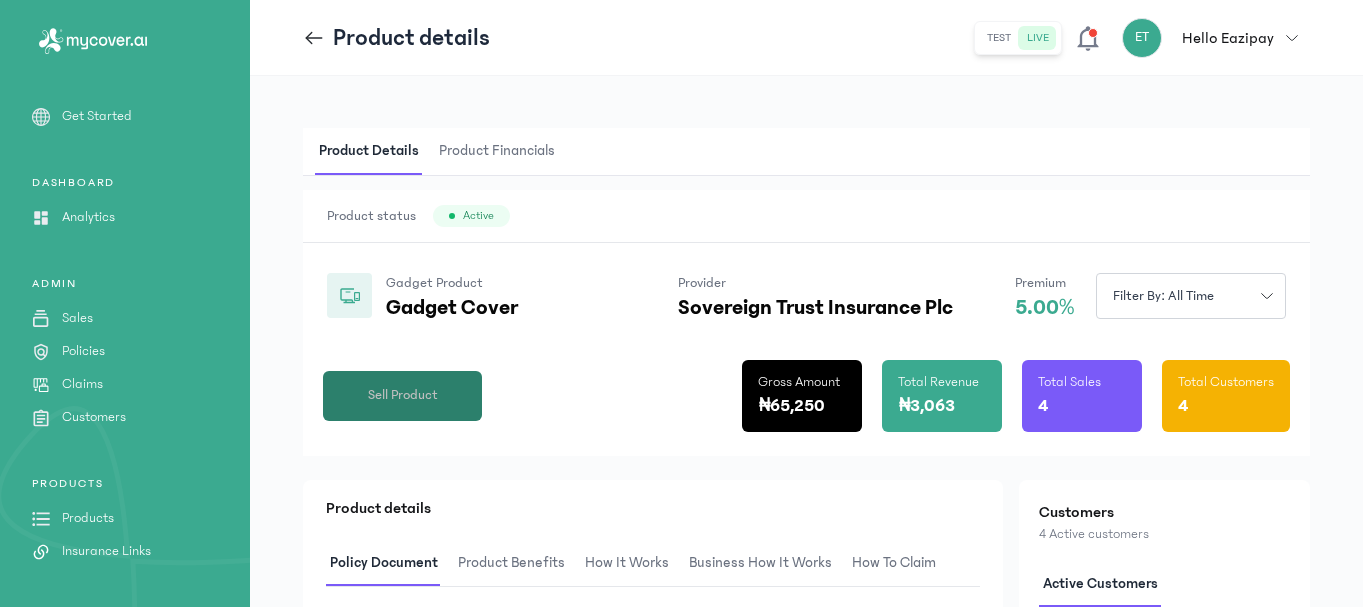 click on "Sell Product" at bounding box center [403, 395] 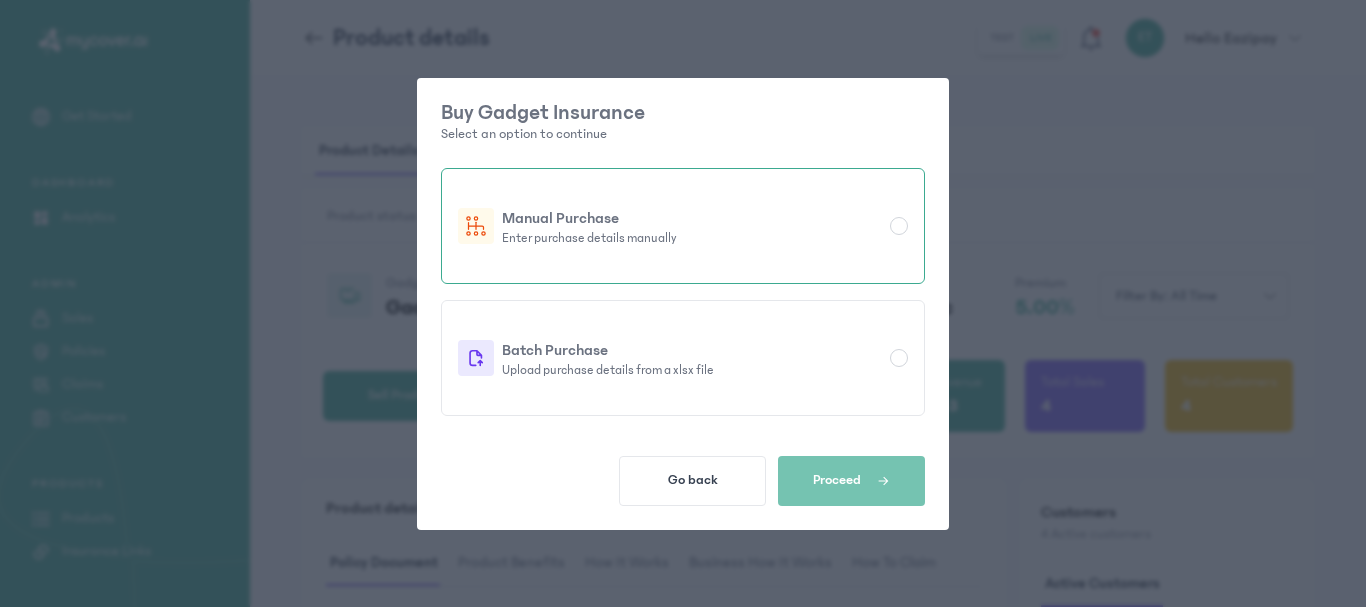 click on "Enter purchase details manually" at bounding box center (692, 238) 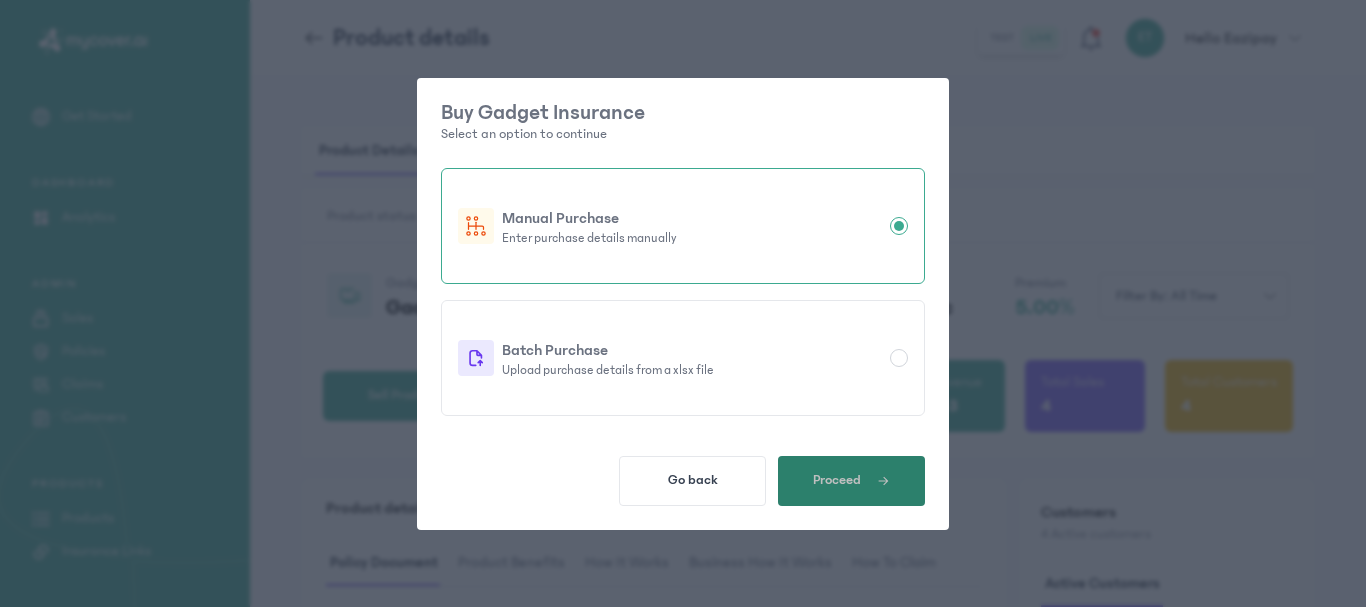 click on "Proceed" 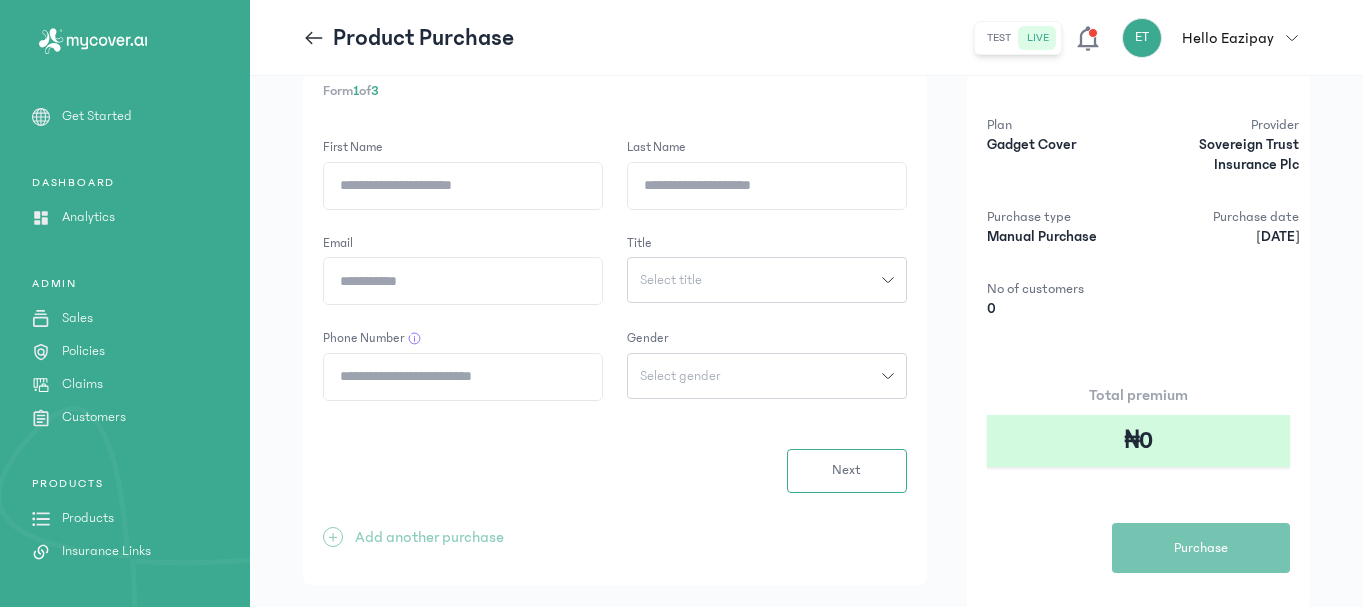 scroll, scrollTop: 0, scrollLeft: 0, axis: both 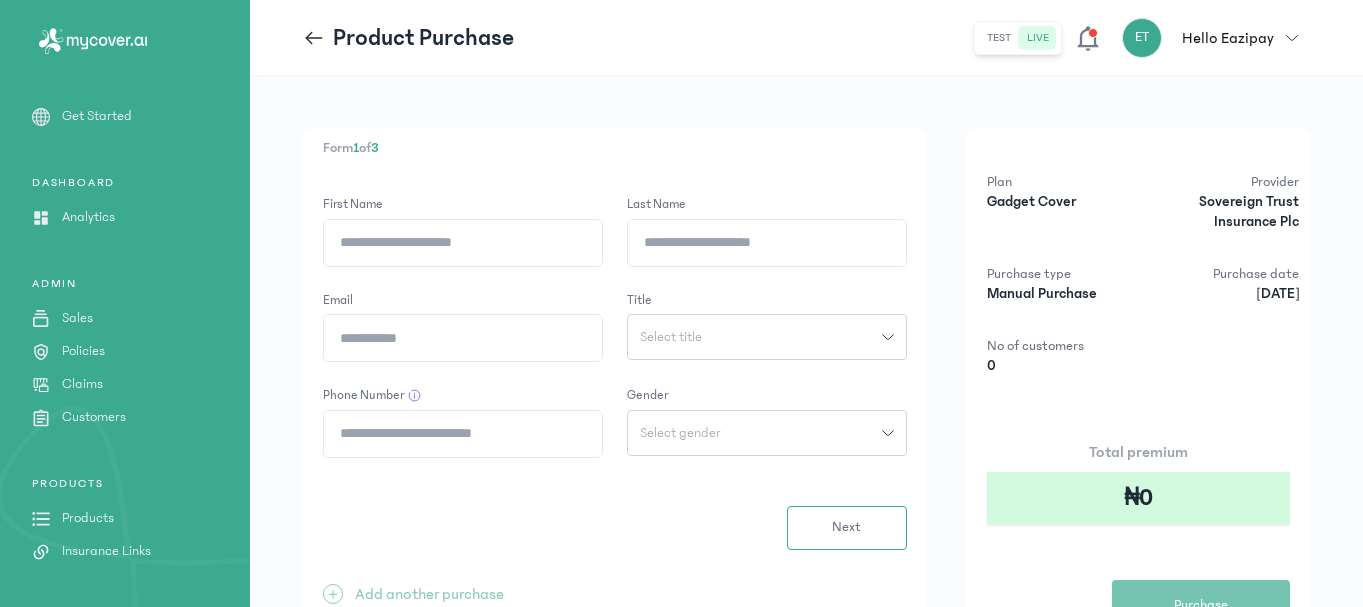 click on "First Name" 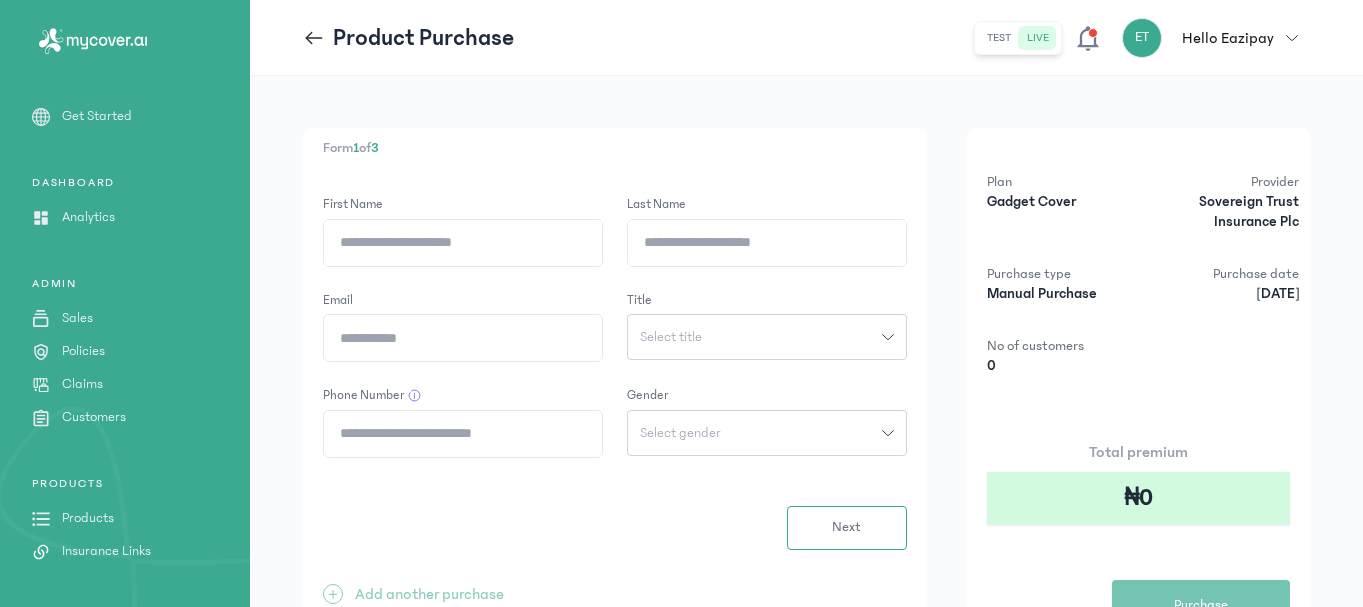 paste on "**********" 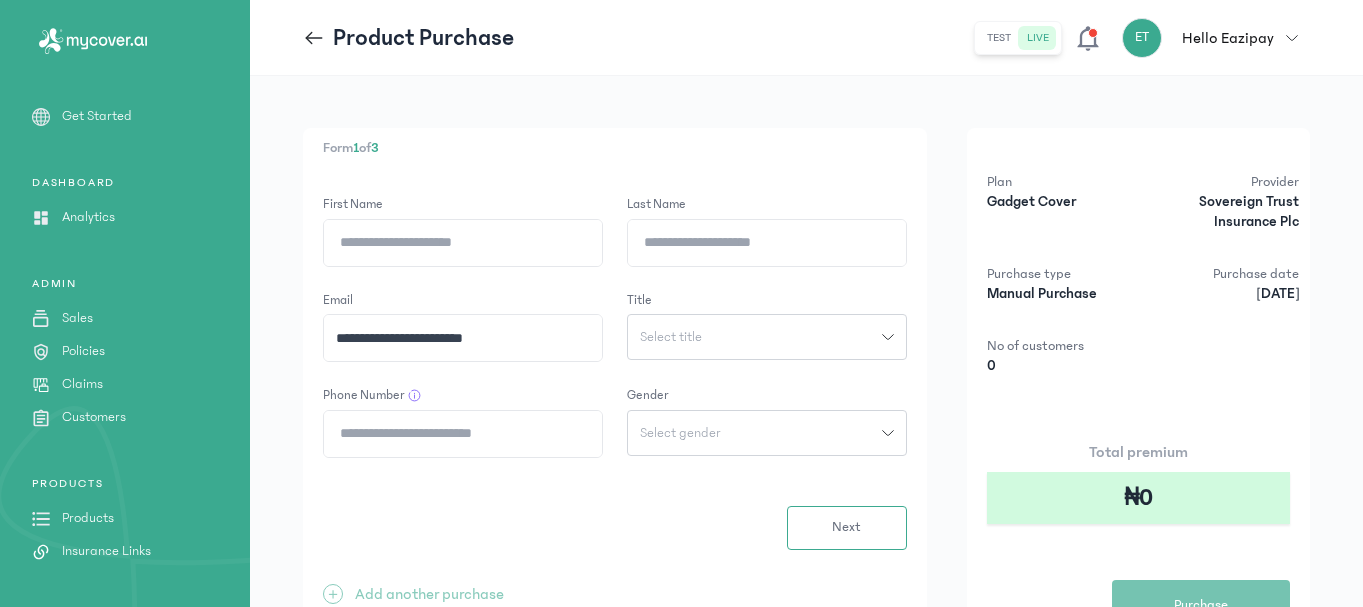 type on "**********" 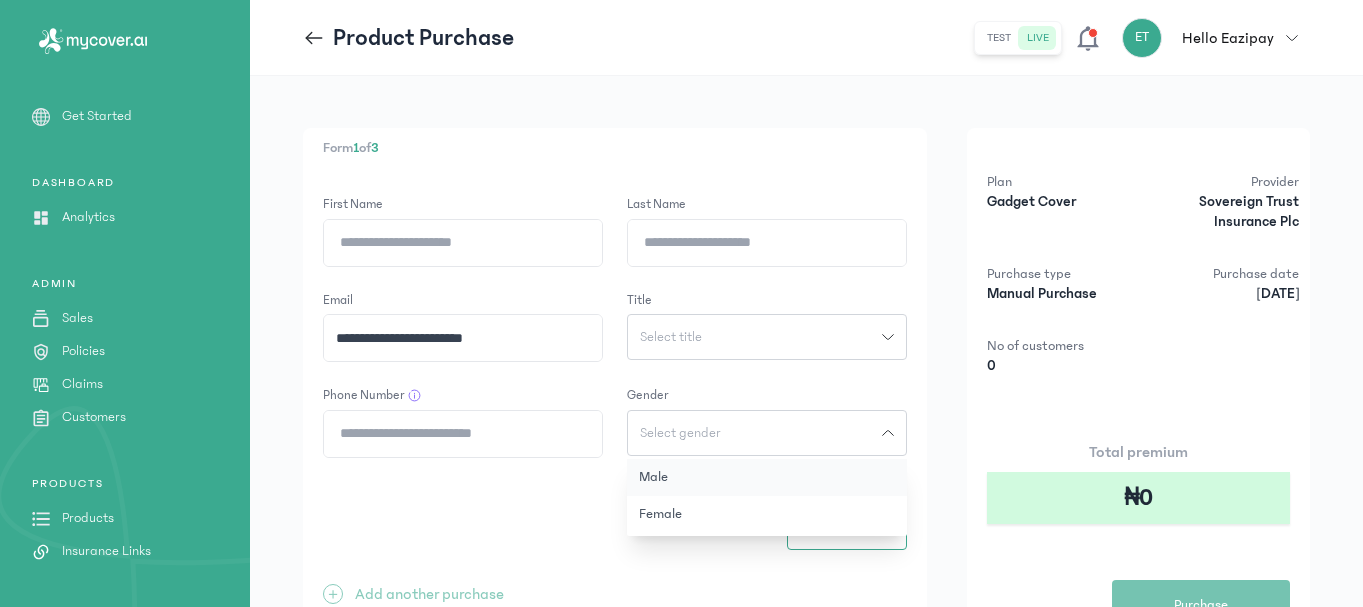 click on "Male" 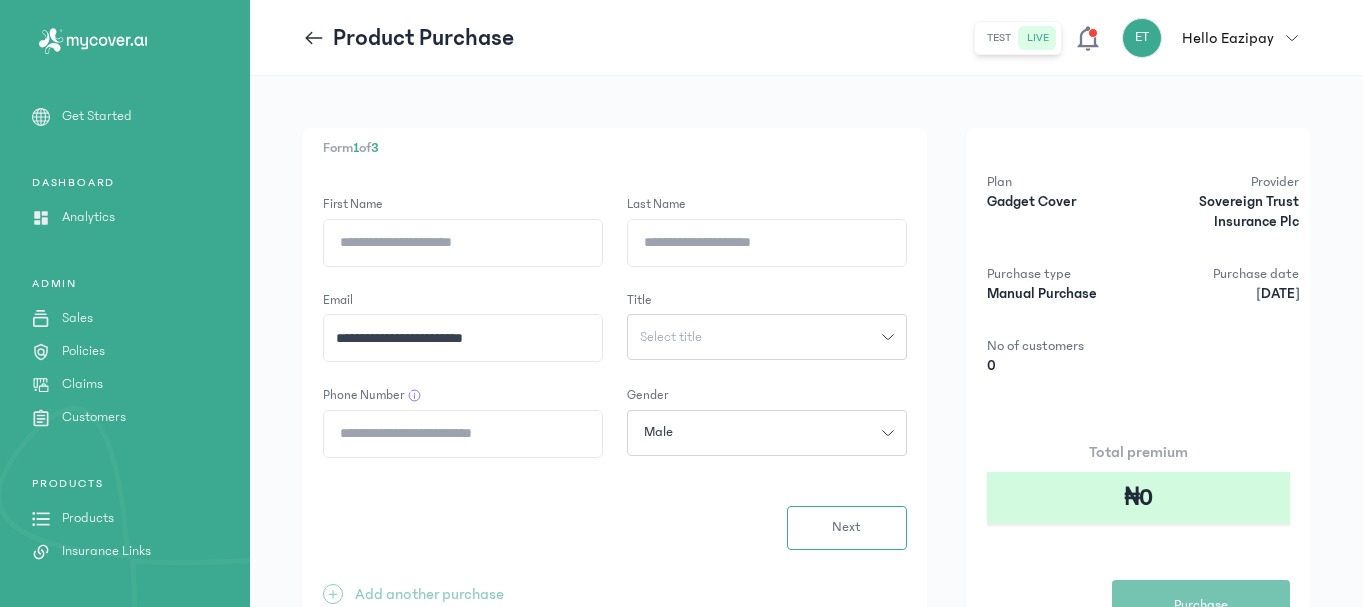 click 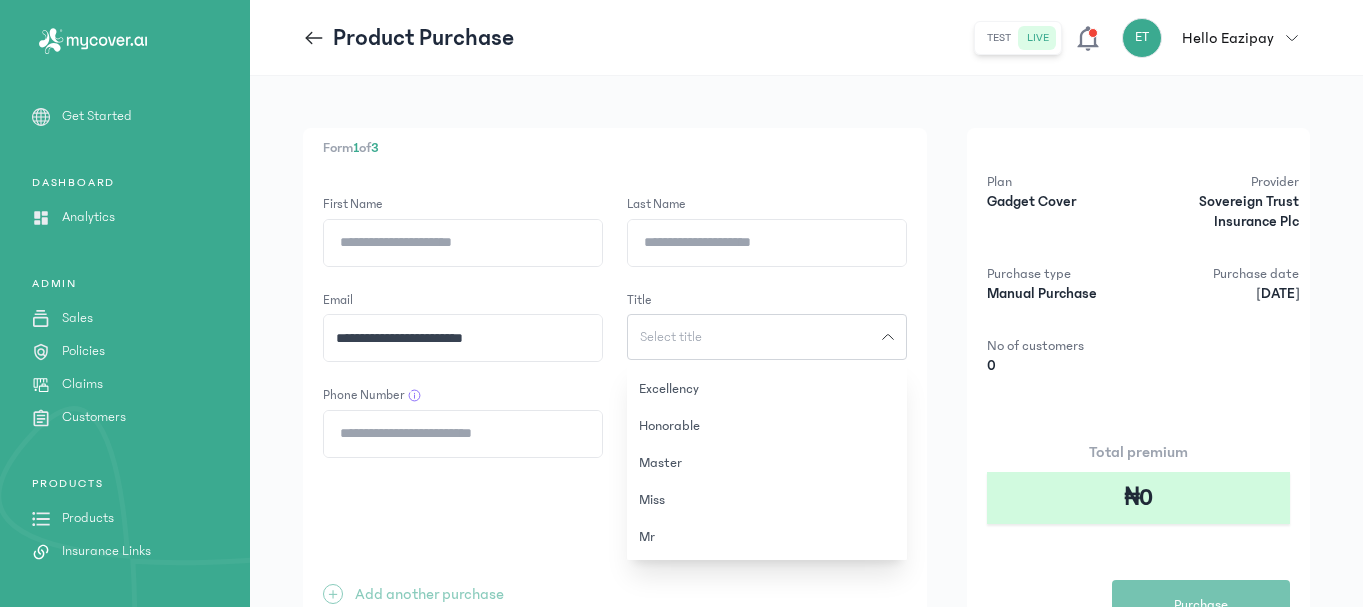 scroll, scrollTop: 276, scrollLeft: 0, axis: vertical 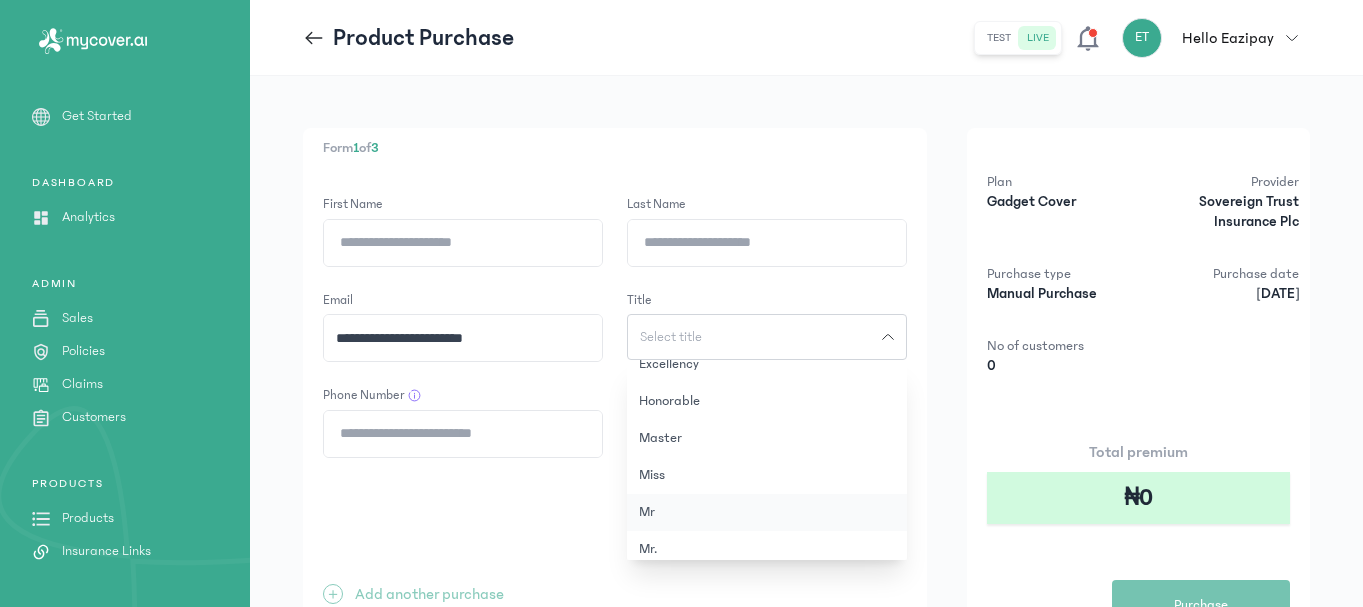 click on "Mr" 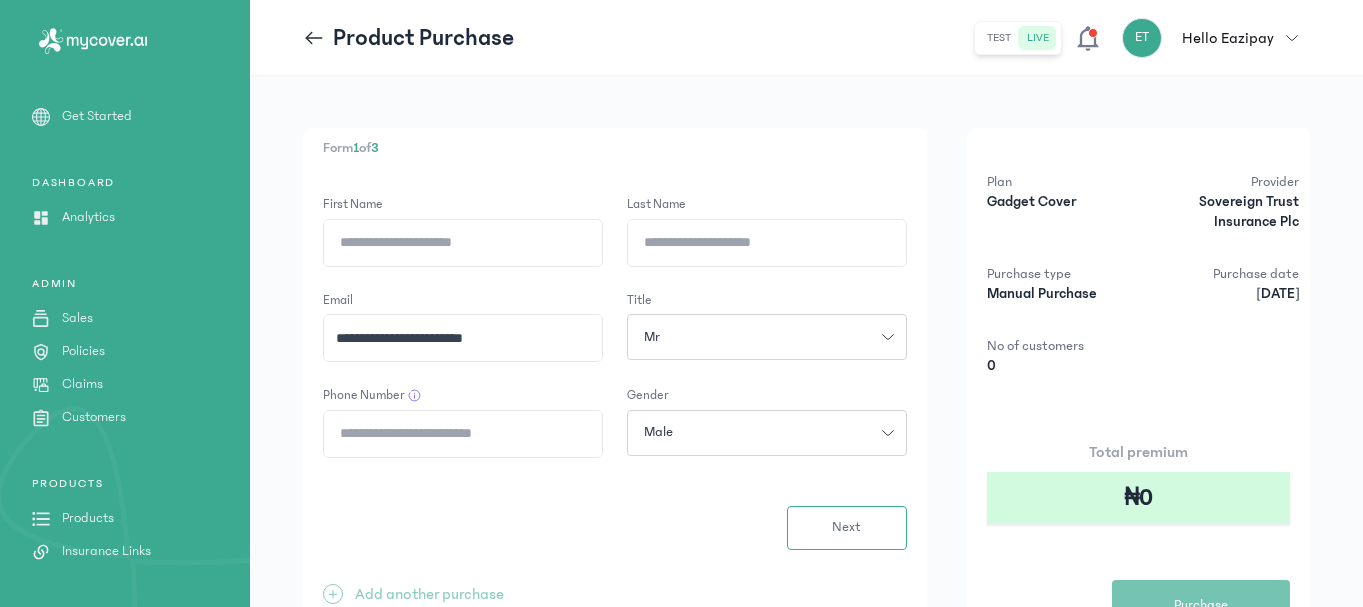 click on "First Name" 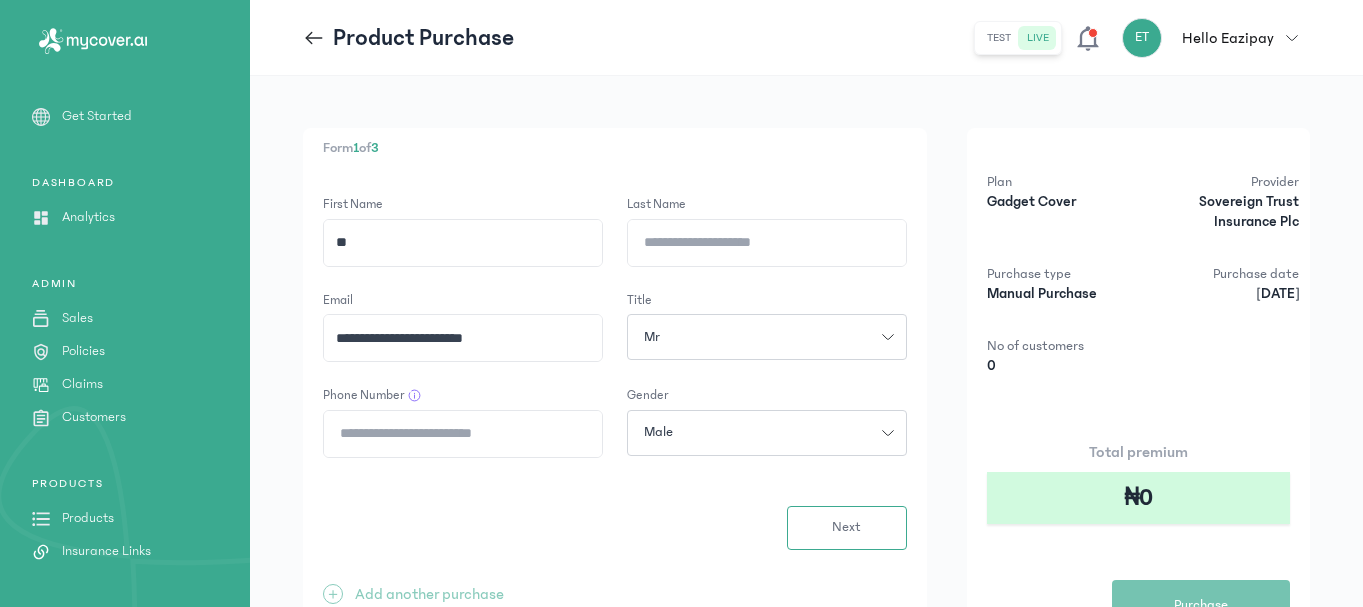 type on "*" 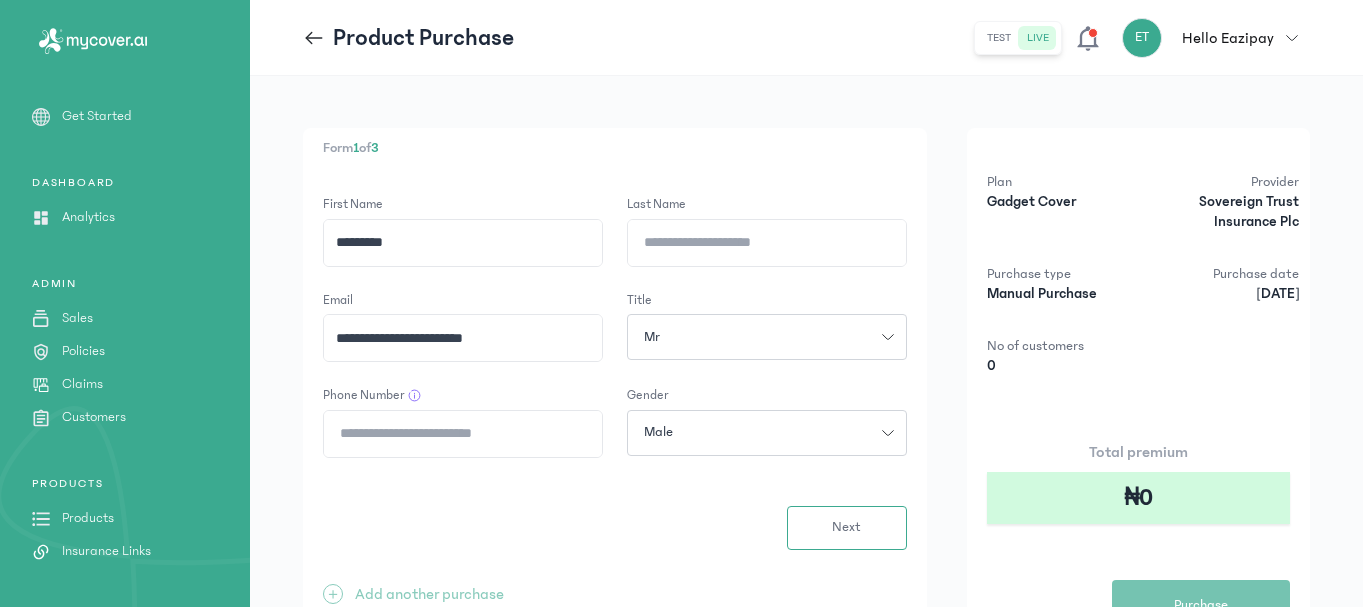 type on "*********" 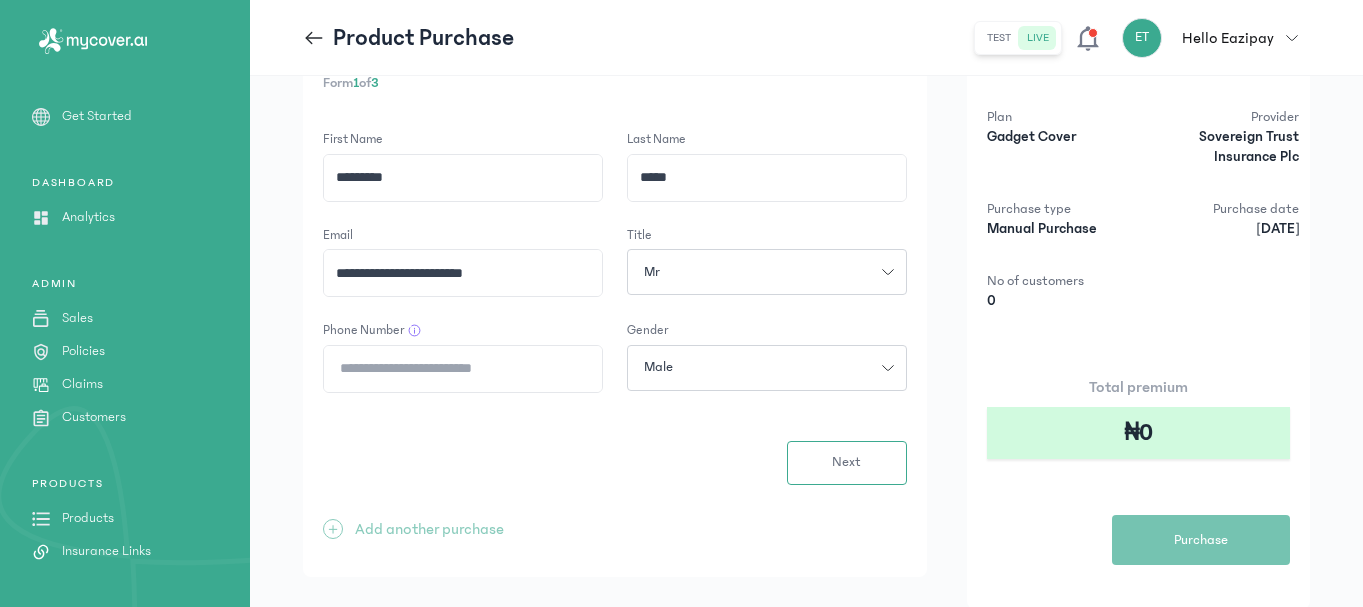 scroll, scrollTop: 100, scrollLeft: 0, axis: vertical 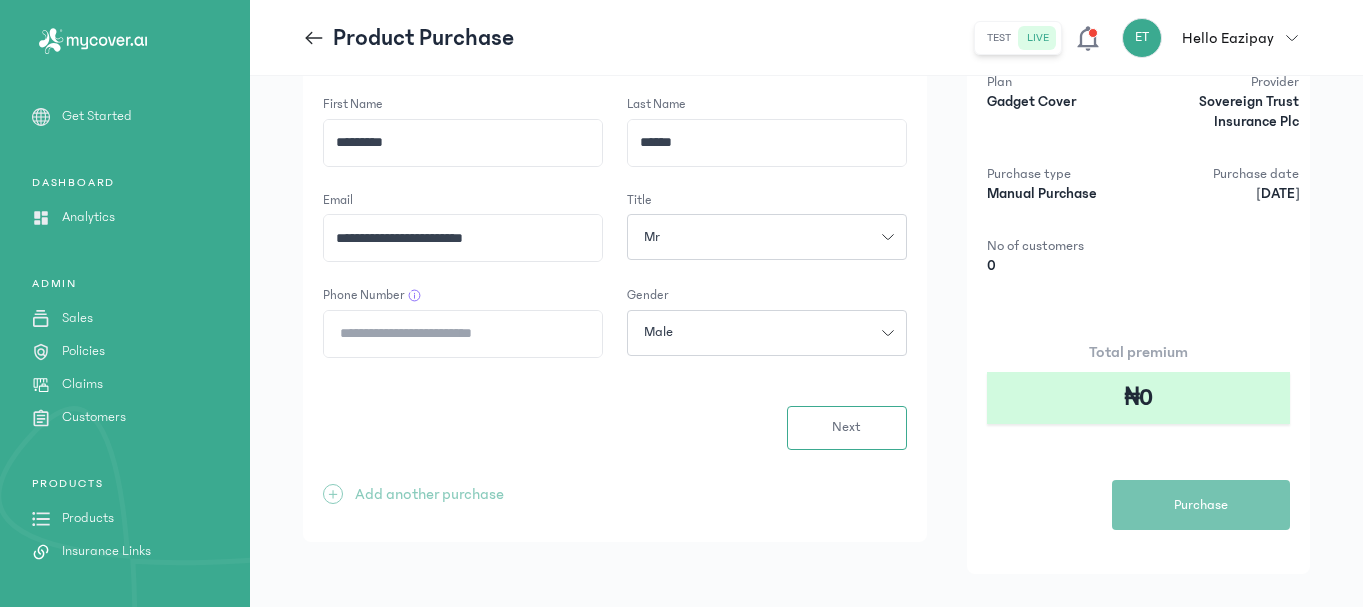 type on "******" 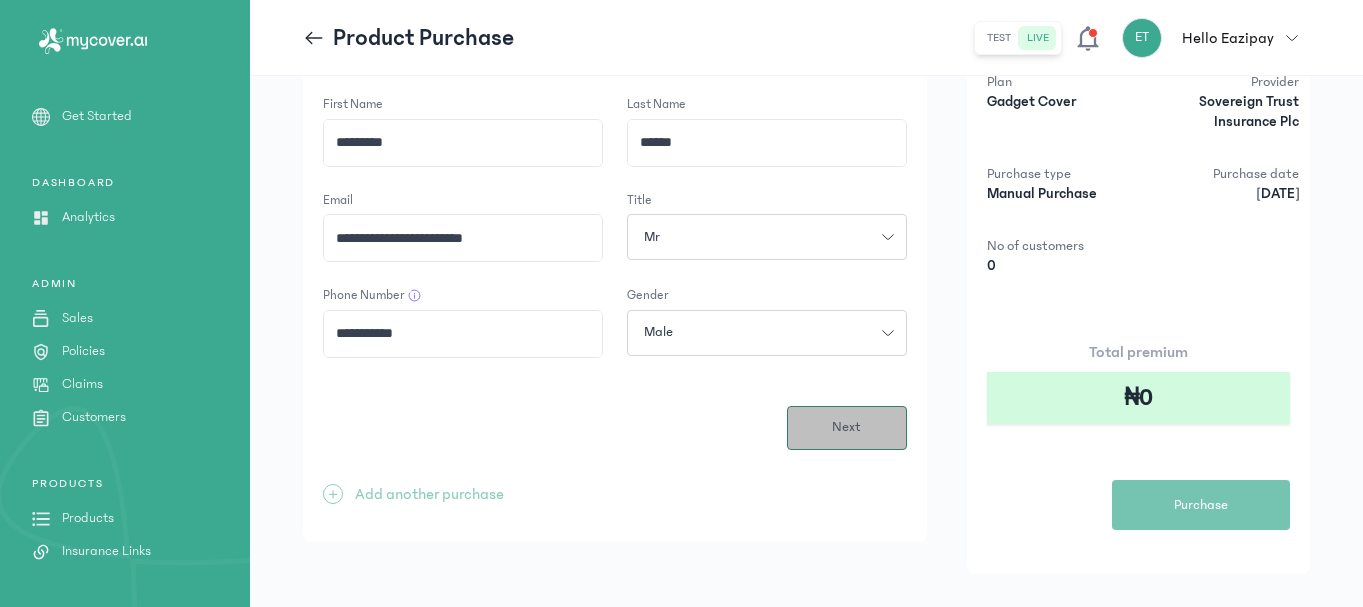 type on "**********" 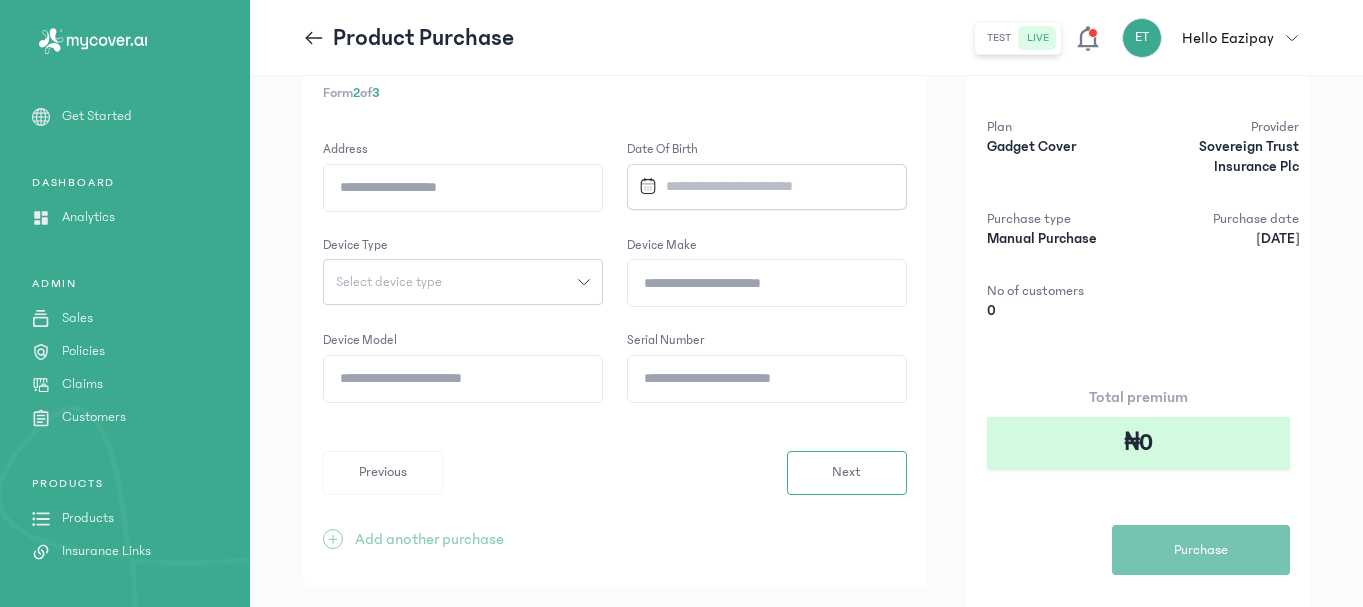 scroll, scrollTop: 100, scrollLeft: 0, axis: vertical 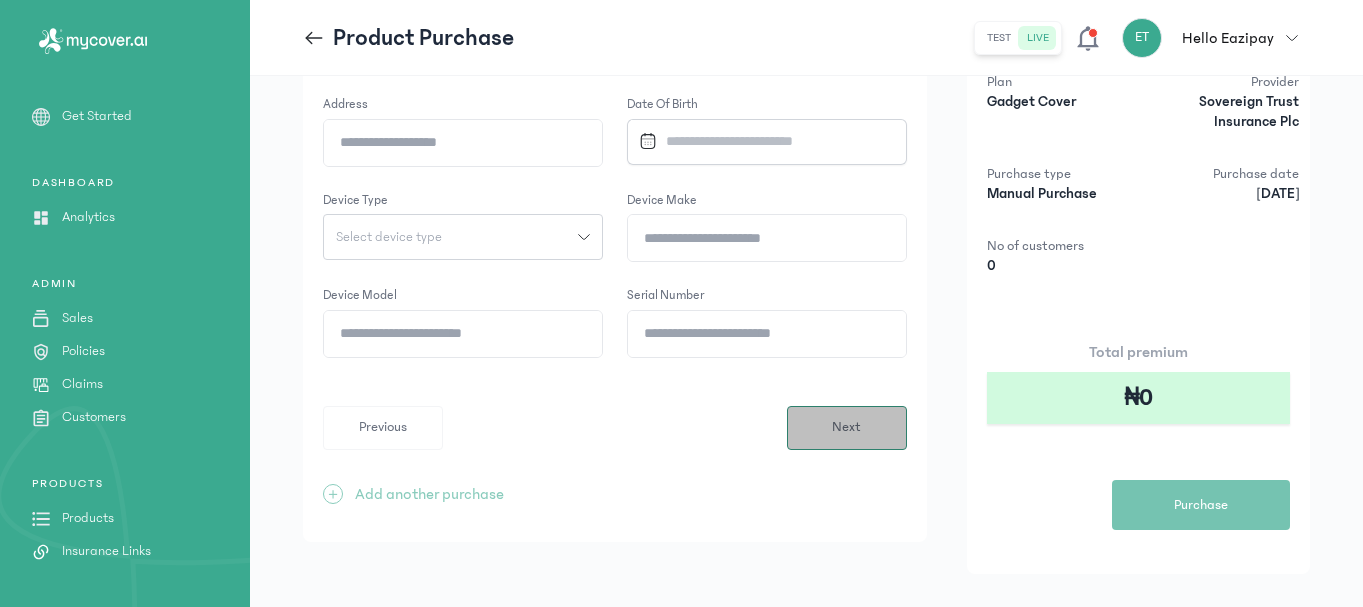 click on "Next" at bounding box center [846, 427] 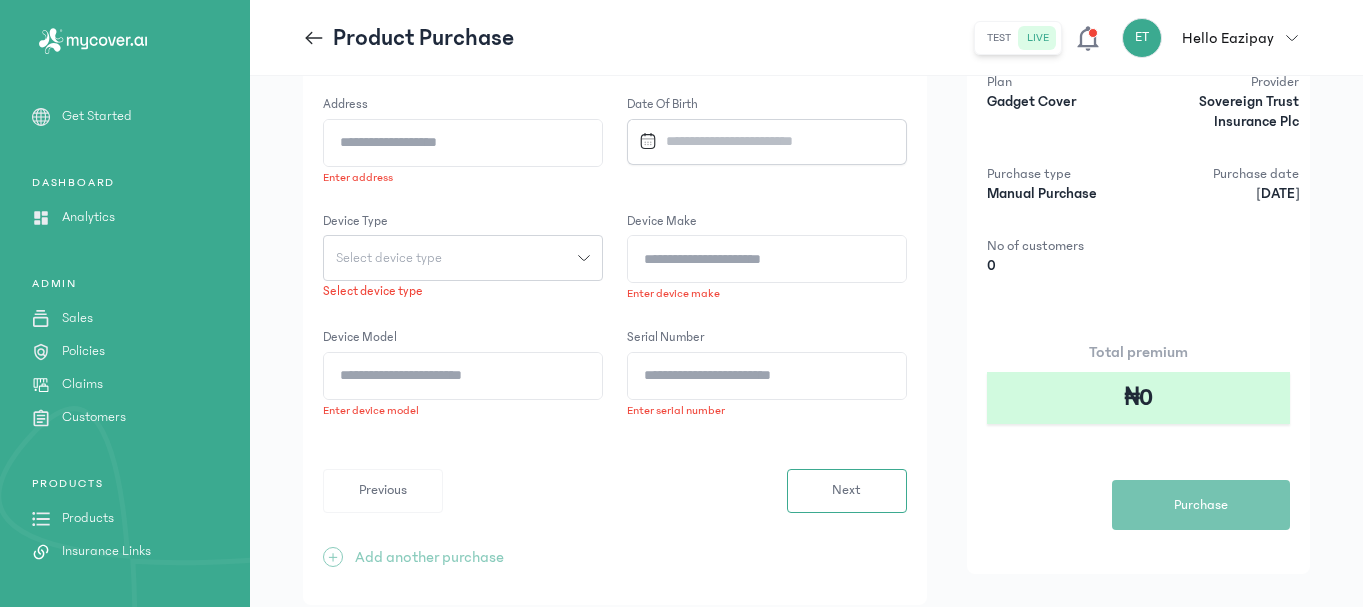 click on "Address" 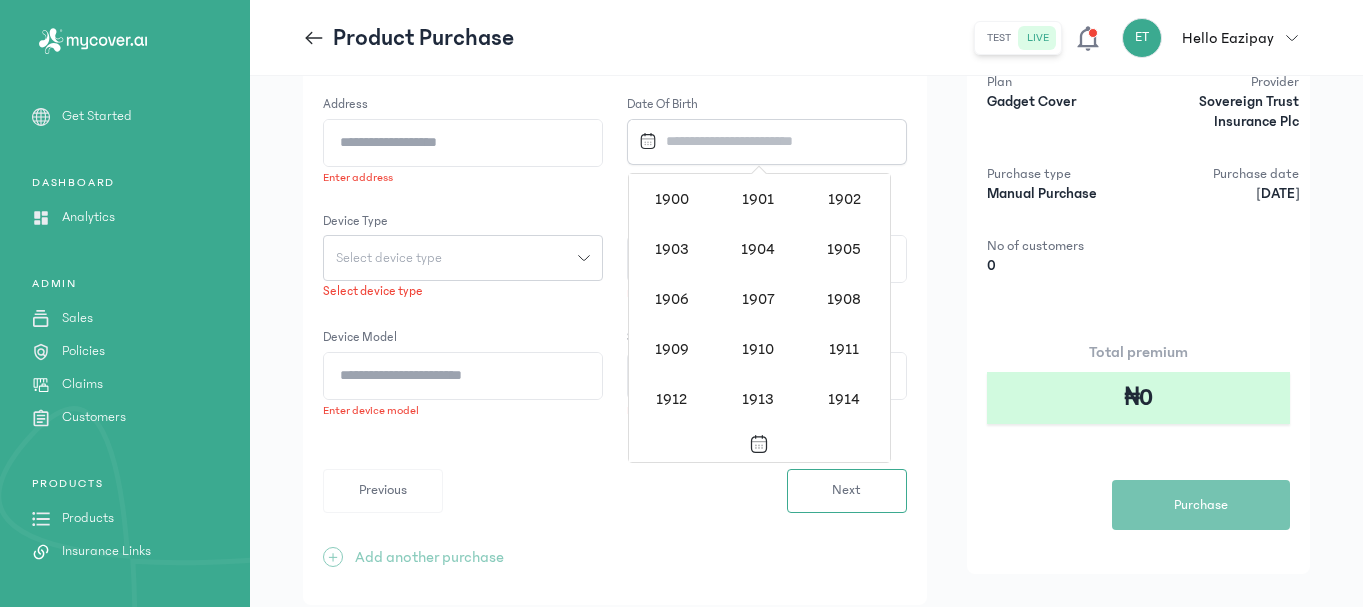 scroll, scrollTop: 1939, scrollLeft: 0, axis: vertical 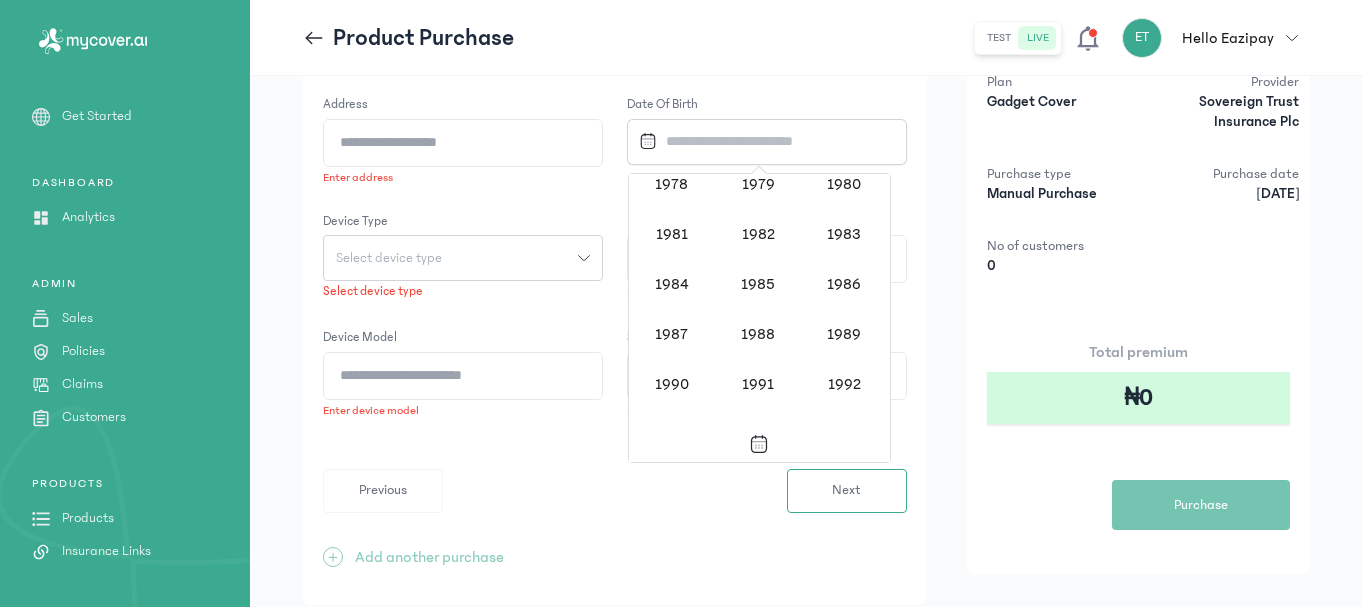 click on "Product Purchase test live
ET  Hello Eazipay
Eazipay Technologies [EMAIL] admin my profile logout" at bounding box center (806, 38) 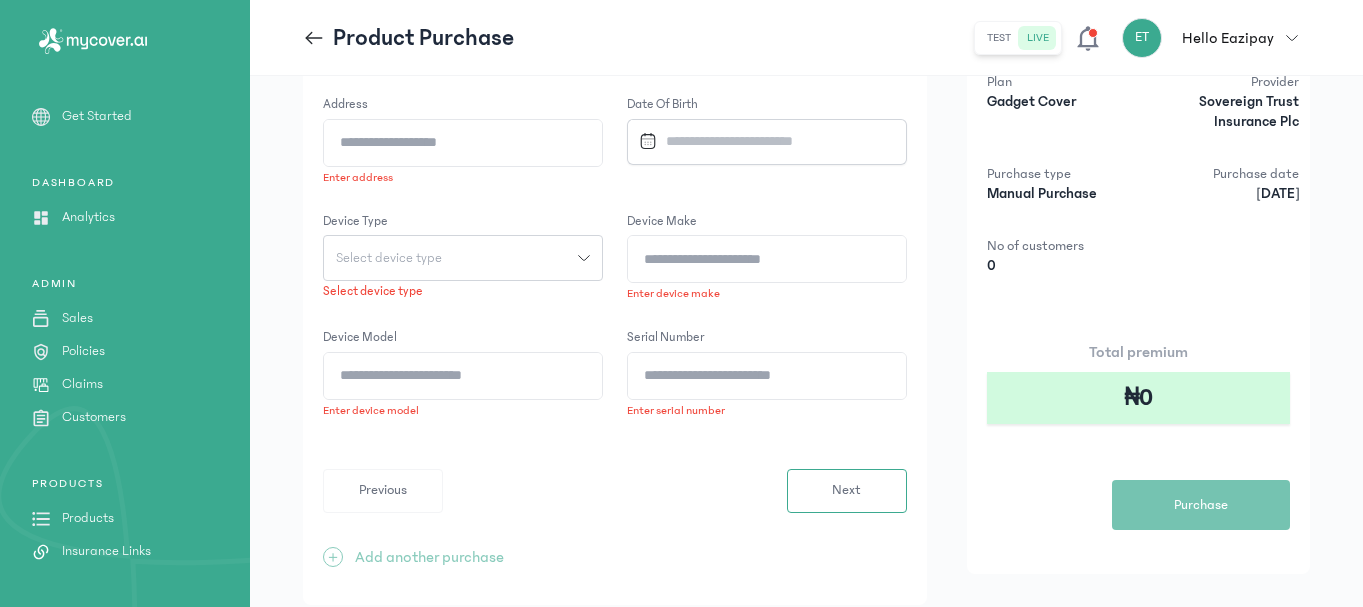 click on "Select device type" 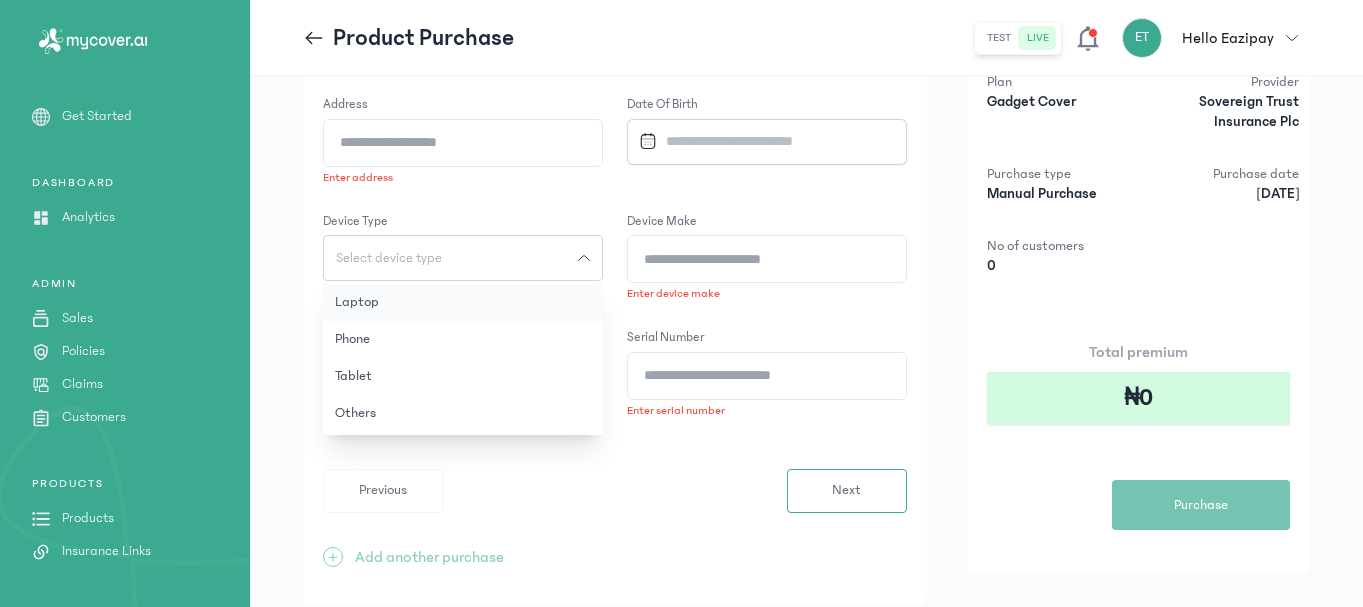 click on "Laptop" 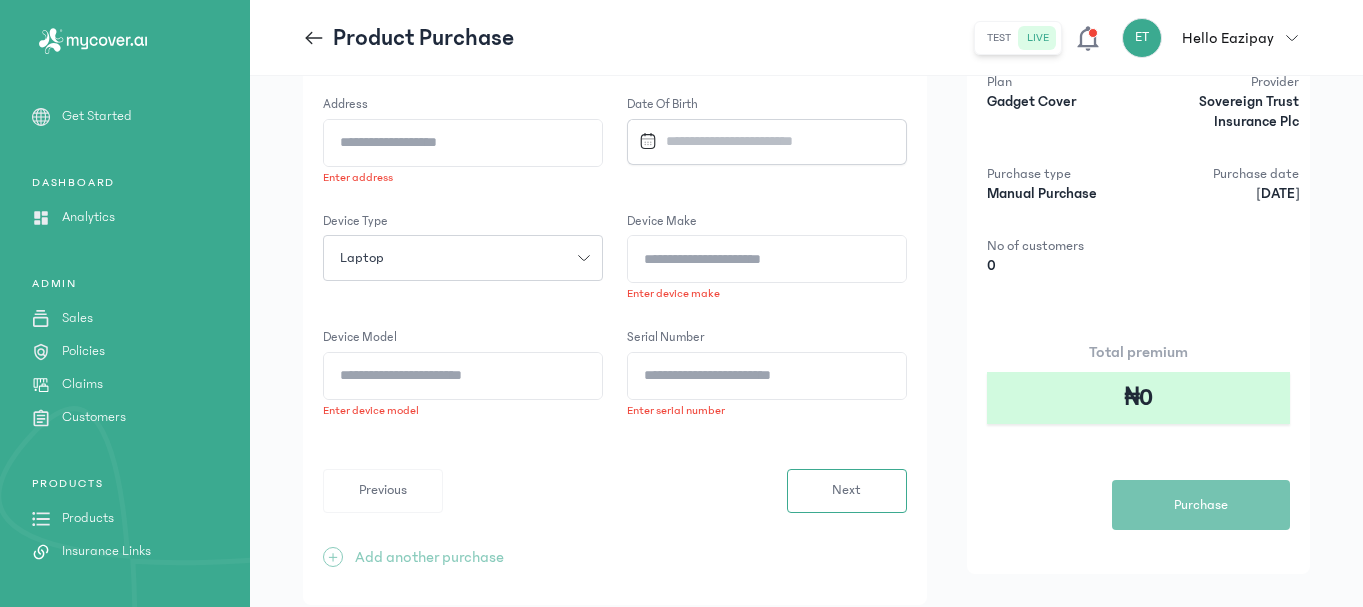 click at bounding box center [760, 141] 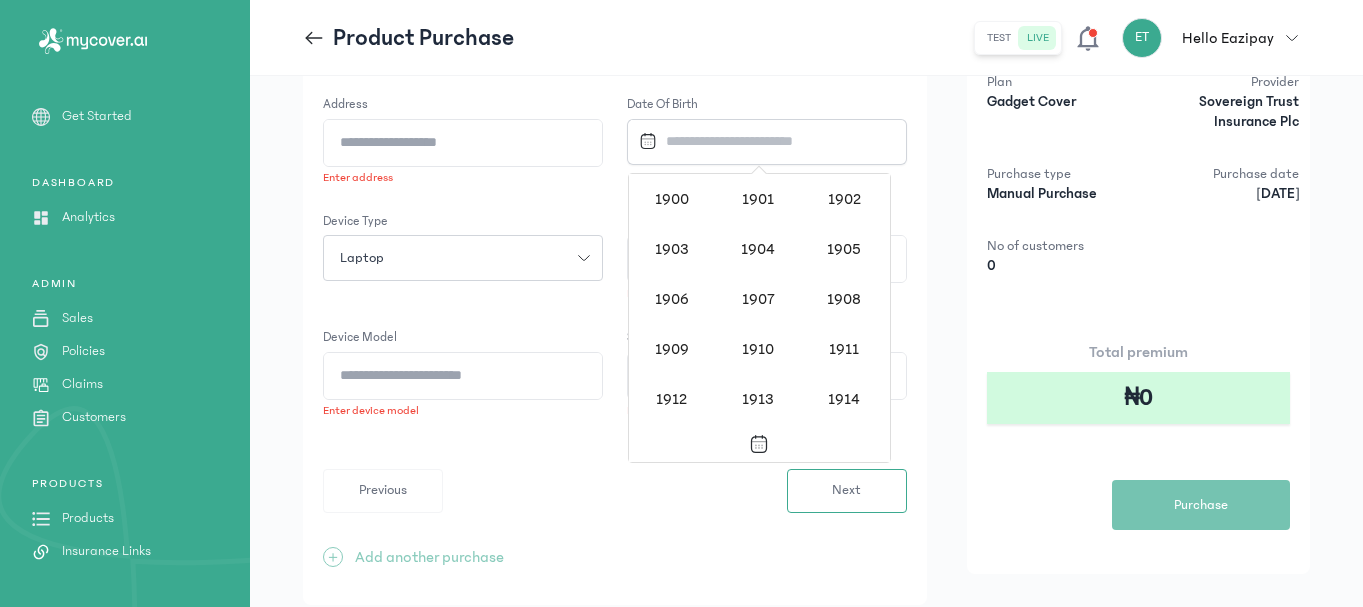 scroll, scrollTop: 1939, scrollLeft: 0, axis: vertical 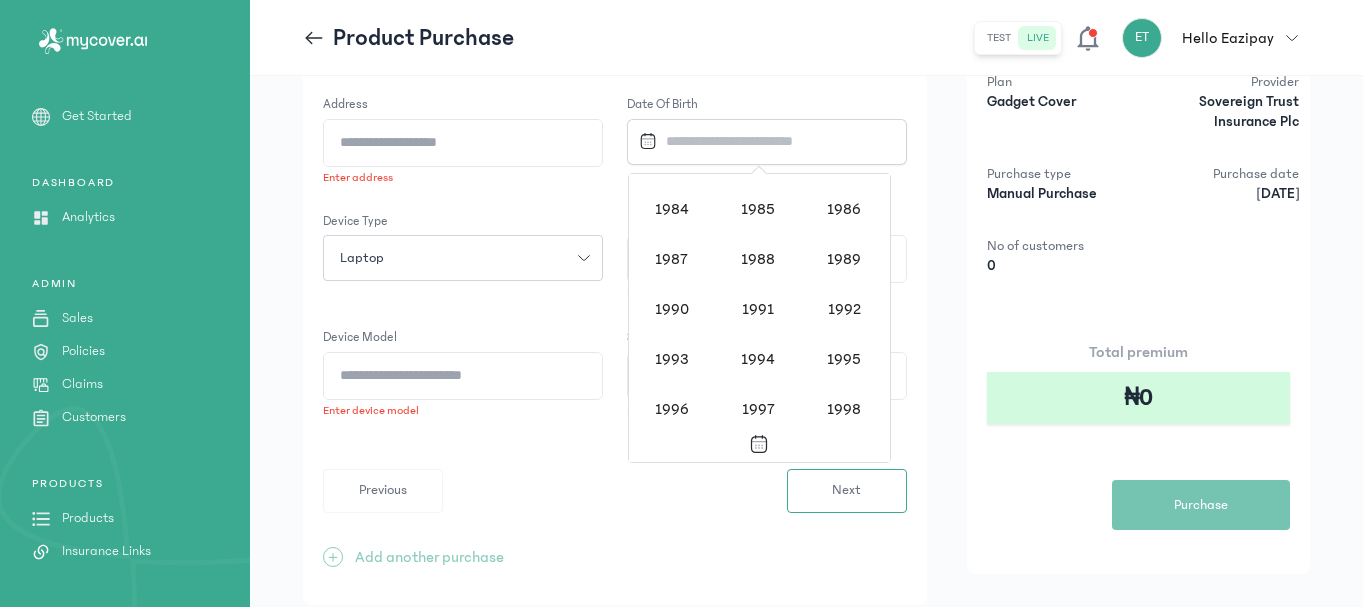 click on "Address Enter [ADDRESS] Date of Birth
Device Type  Laptop
Device Make Enter device make Device Model Enter device model Serial Number Enter serial number  Previous  Next" 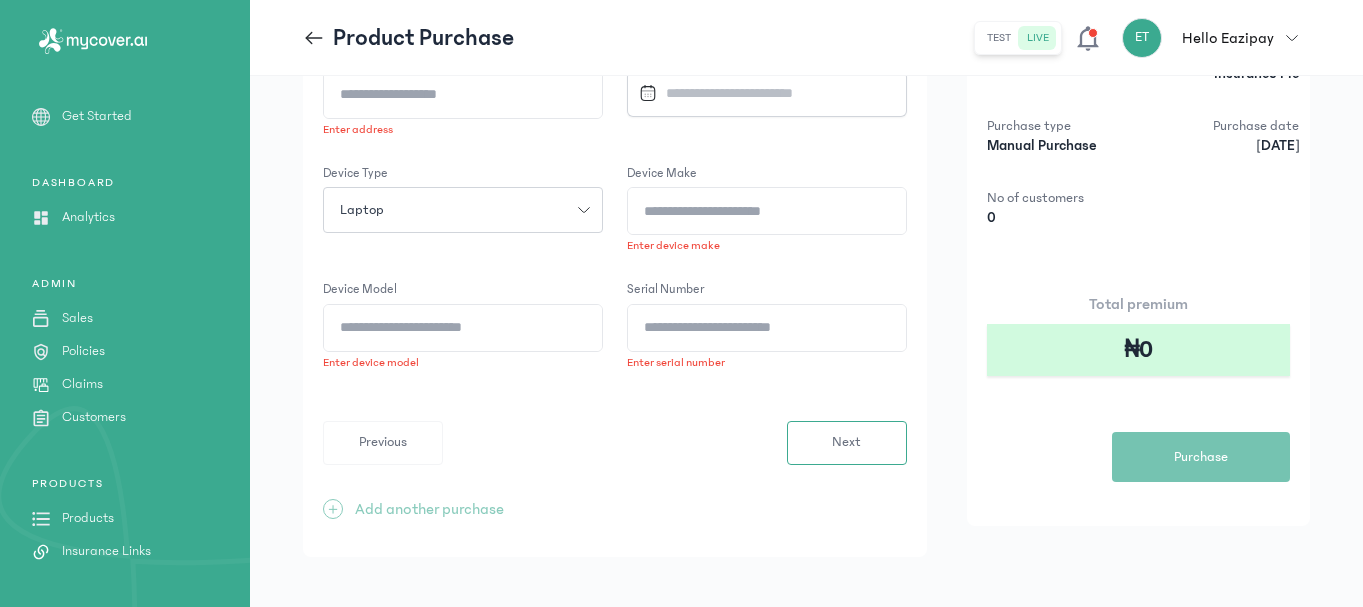 scroll, scrollTop: 162, scrollLeft: 0, axis: vertical 